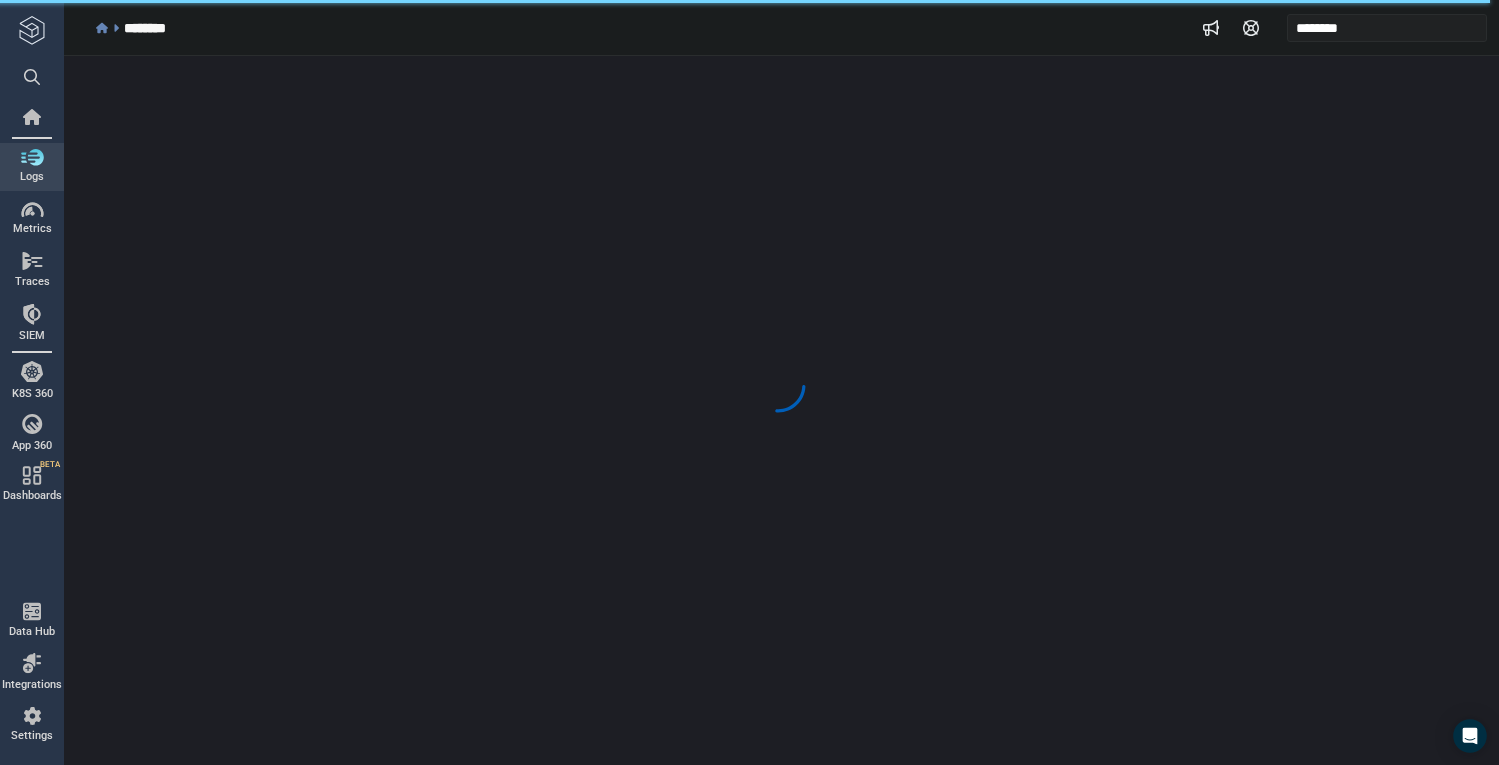 scroll, scrollTop: 0, scrollLeft: 0, axis: both 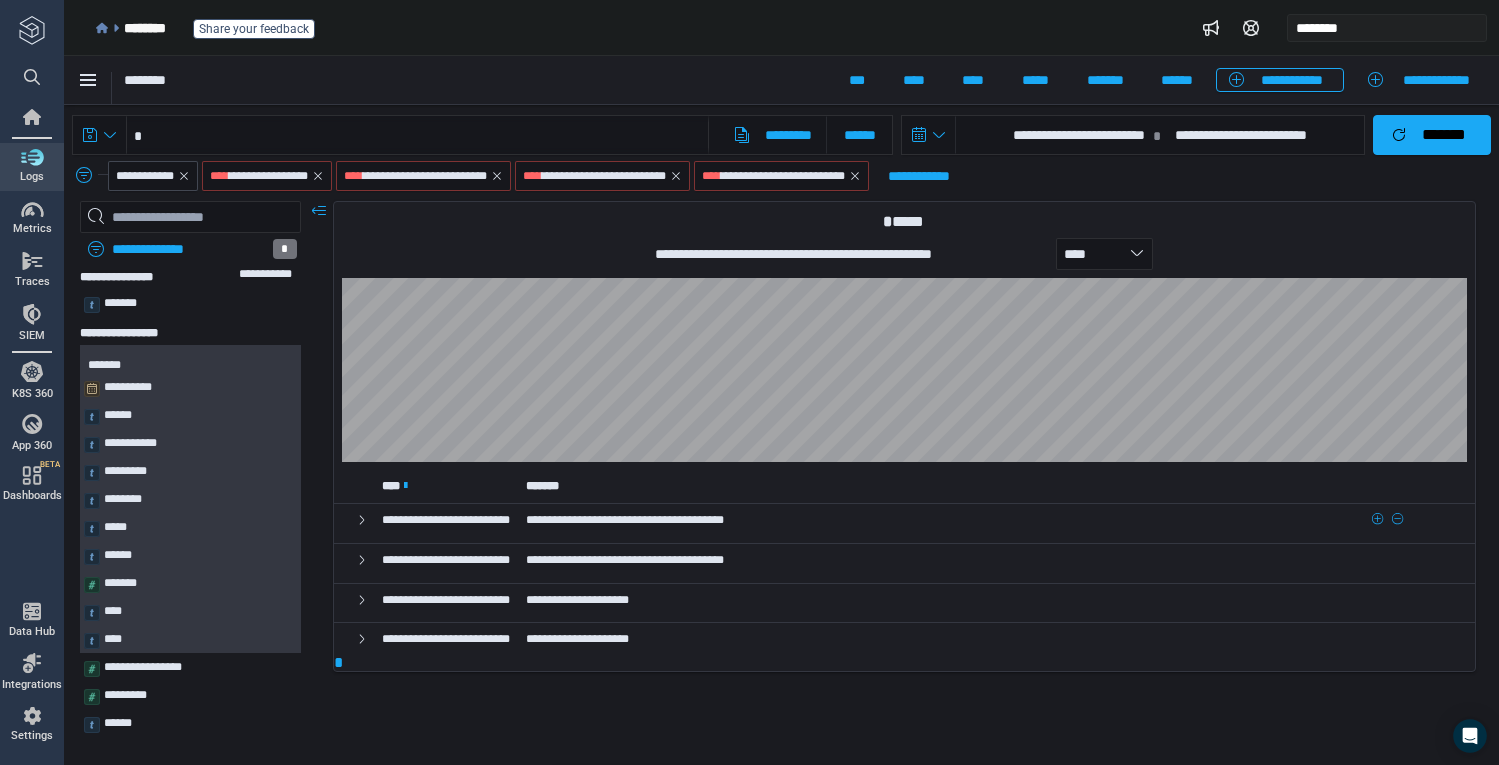 click on "**********" at bounding box center (625, 520) 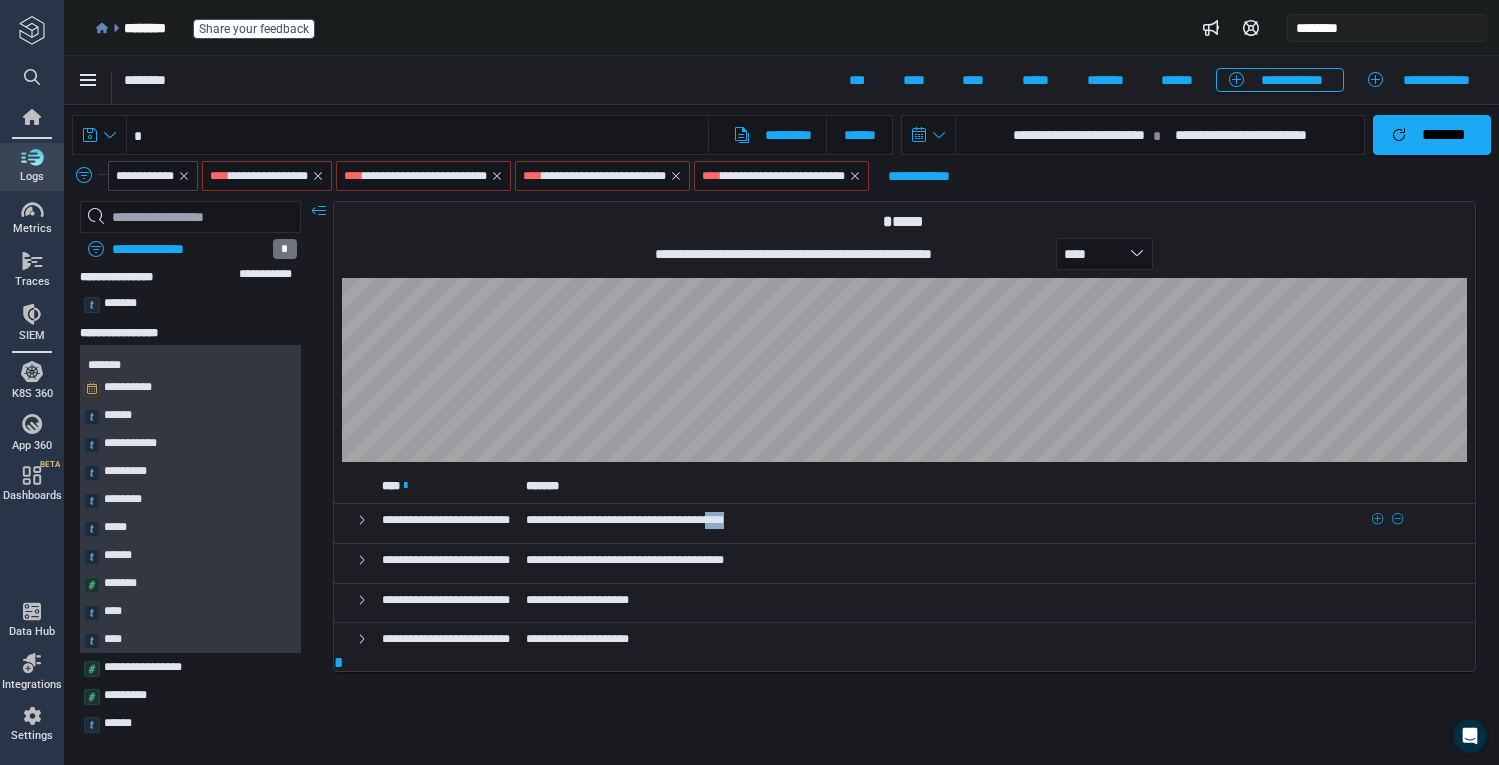click on "**********" at bounding box center [625, 520] 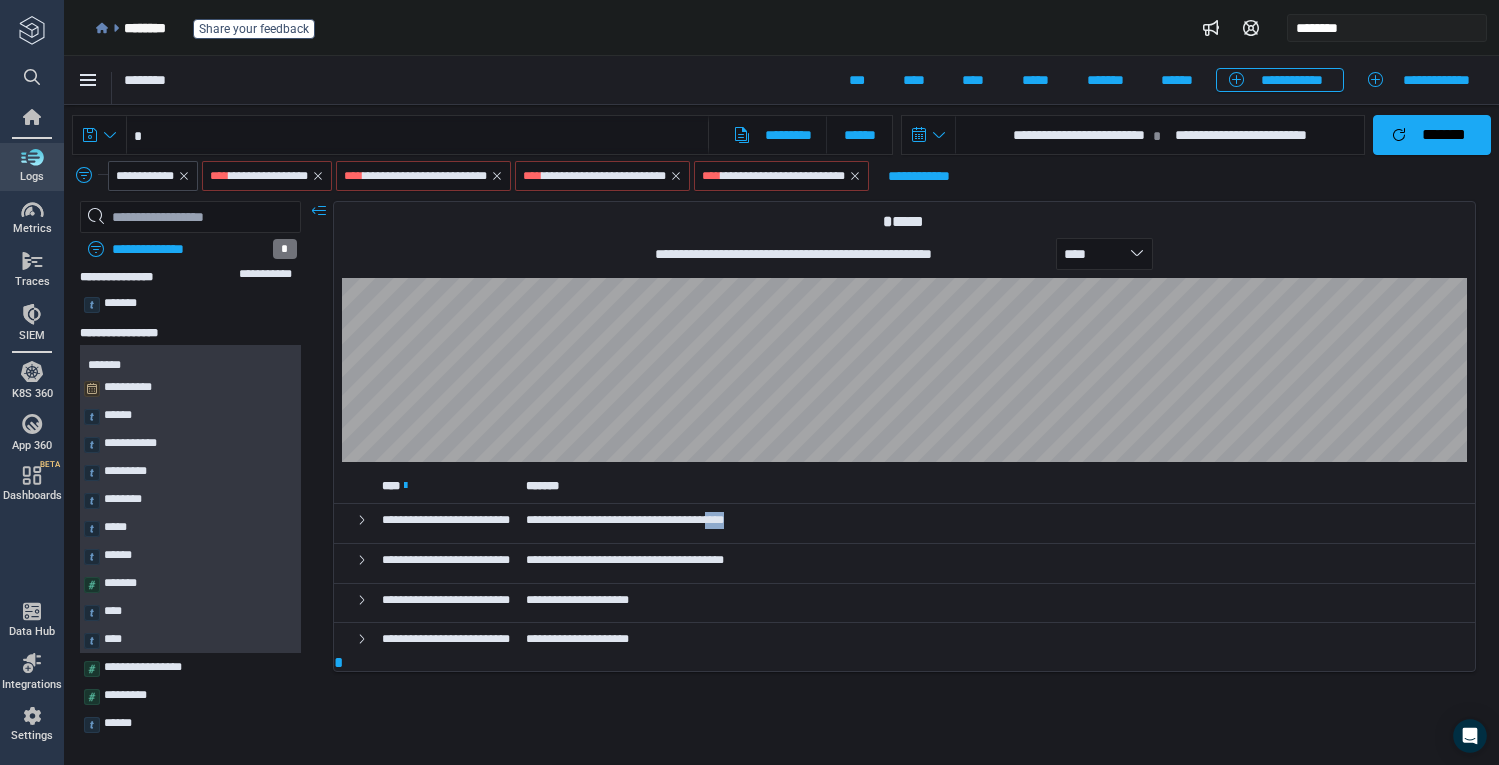 copy on "****" 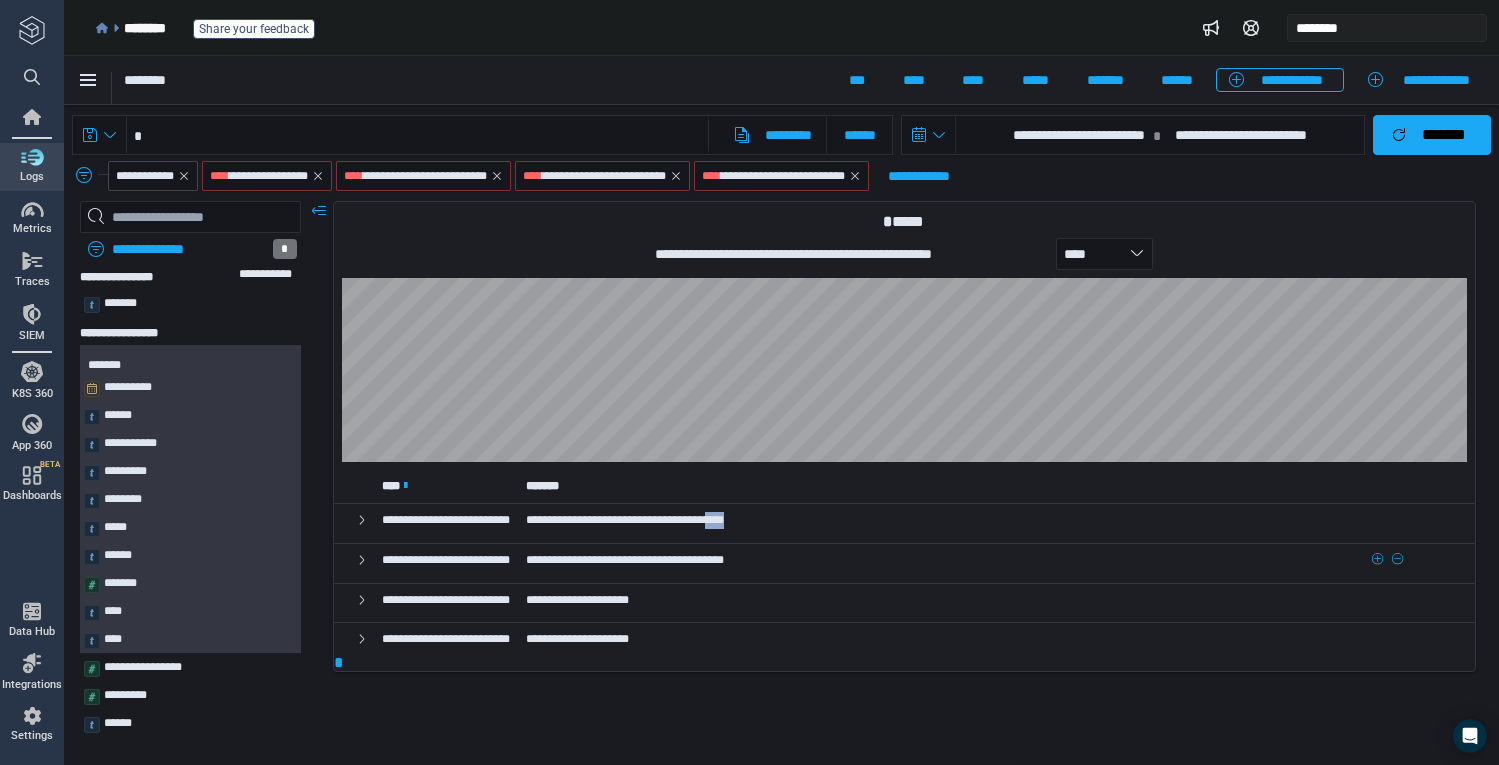 copy on "****" 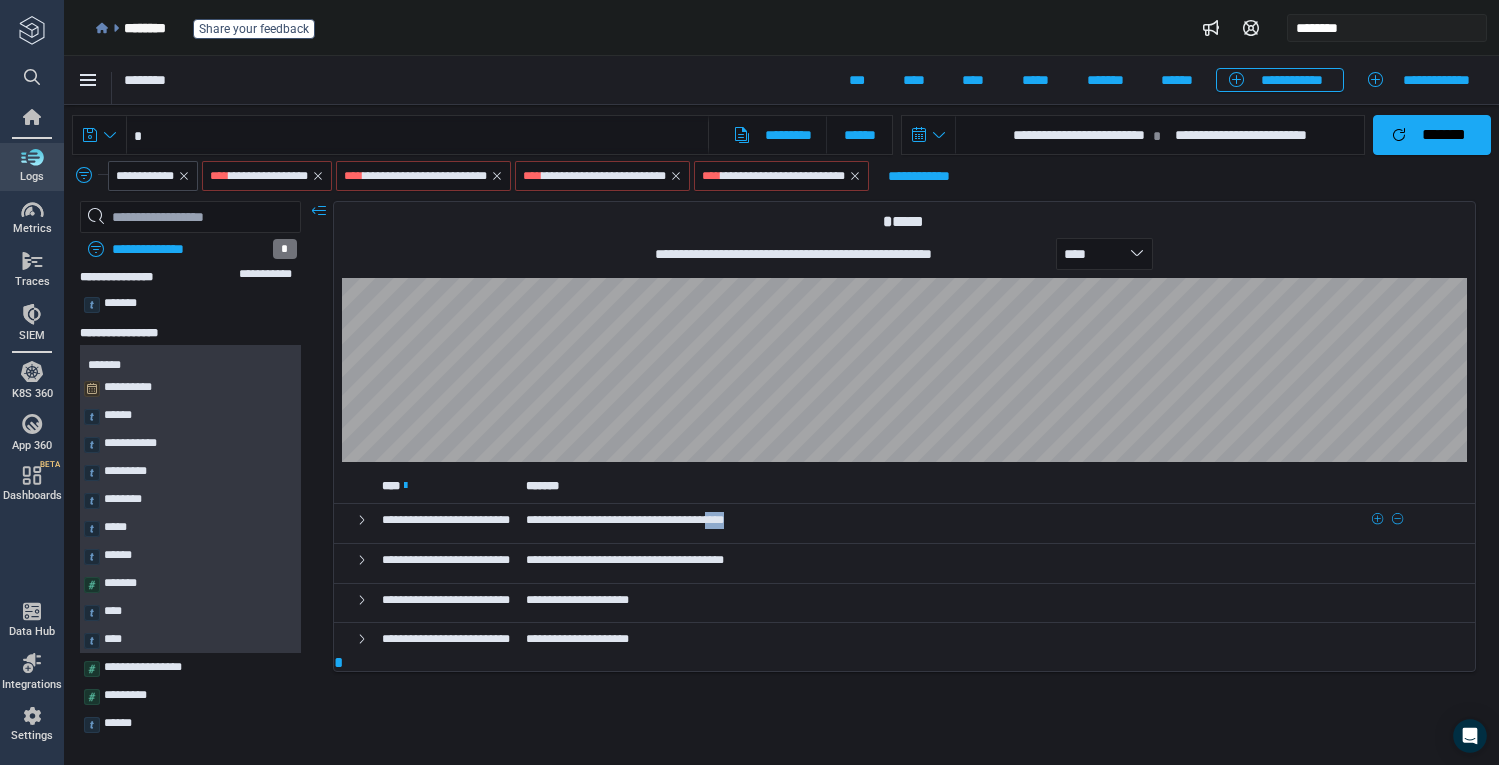 click on "**********" at bounding box center [625, 520] 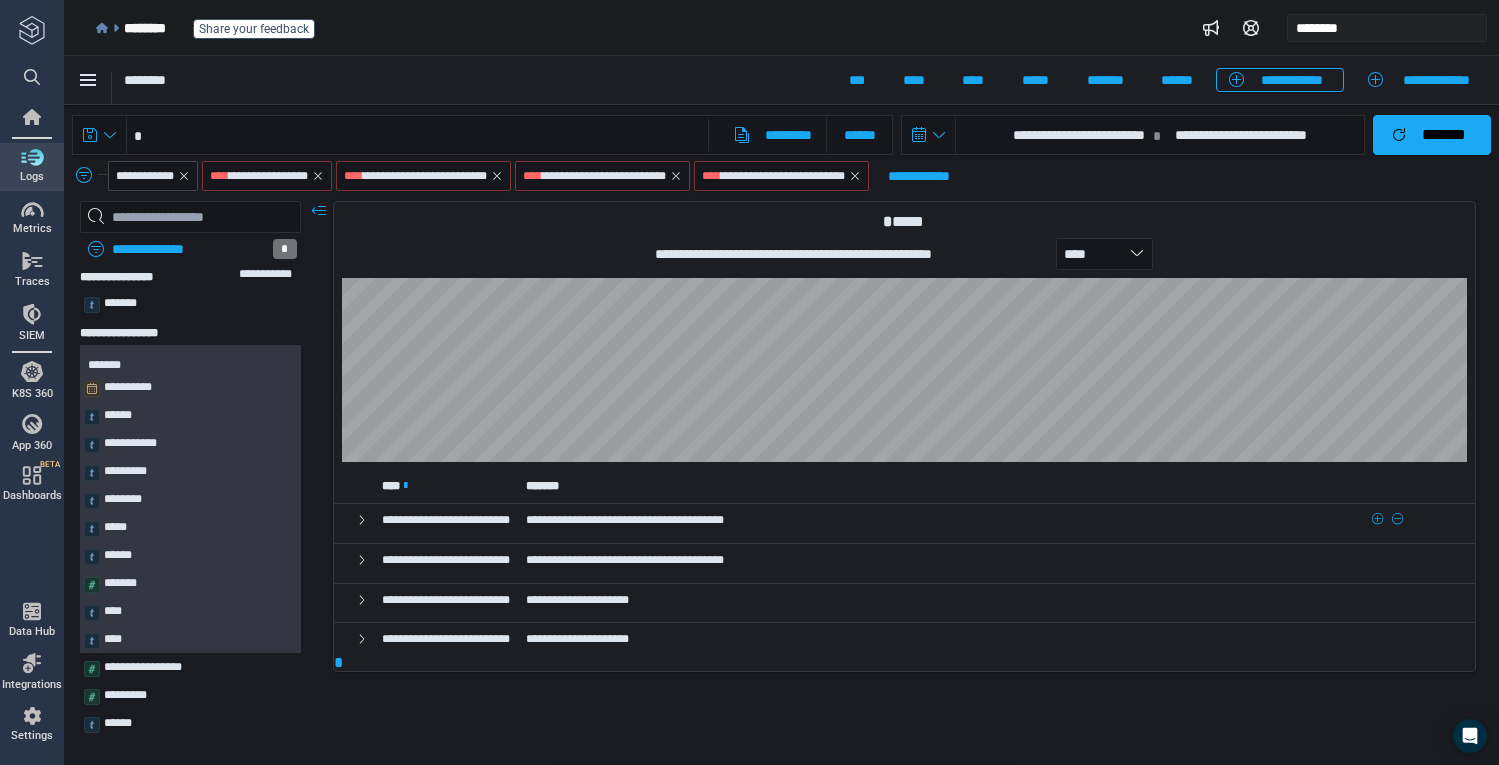 click on "**********" at bounding box center (625, 520) 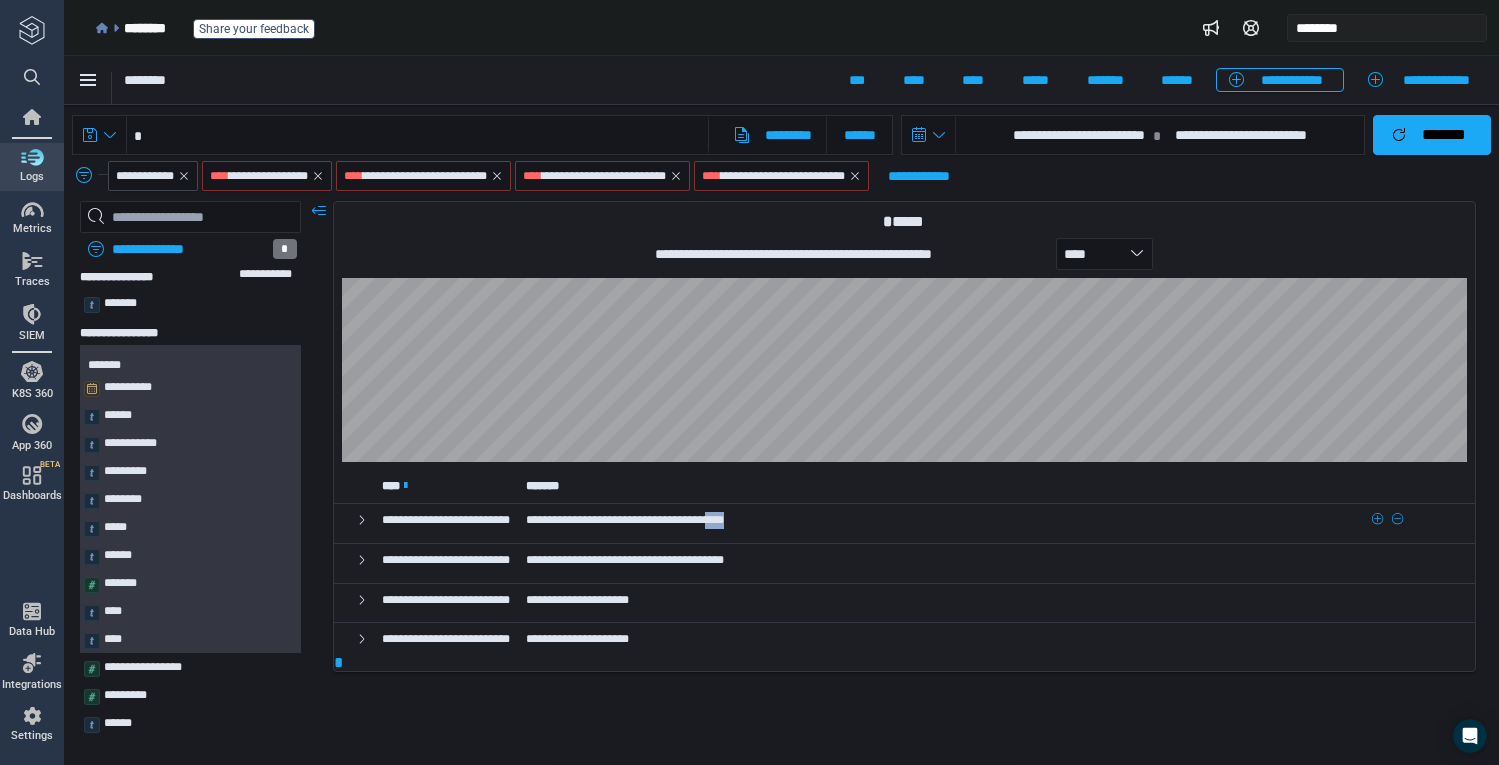 click on "**********" at bounding box center [625, 520] 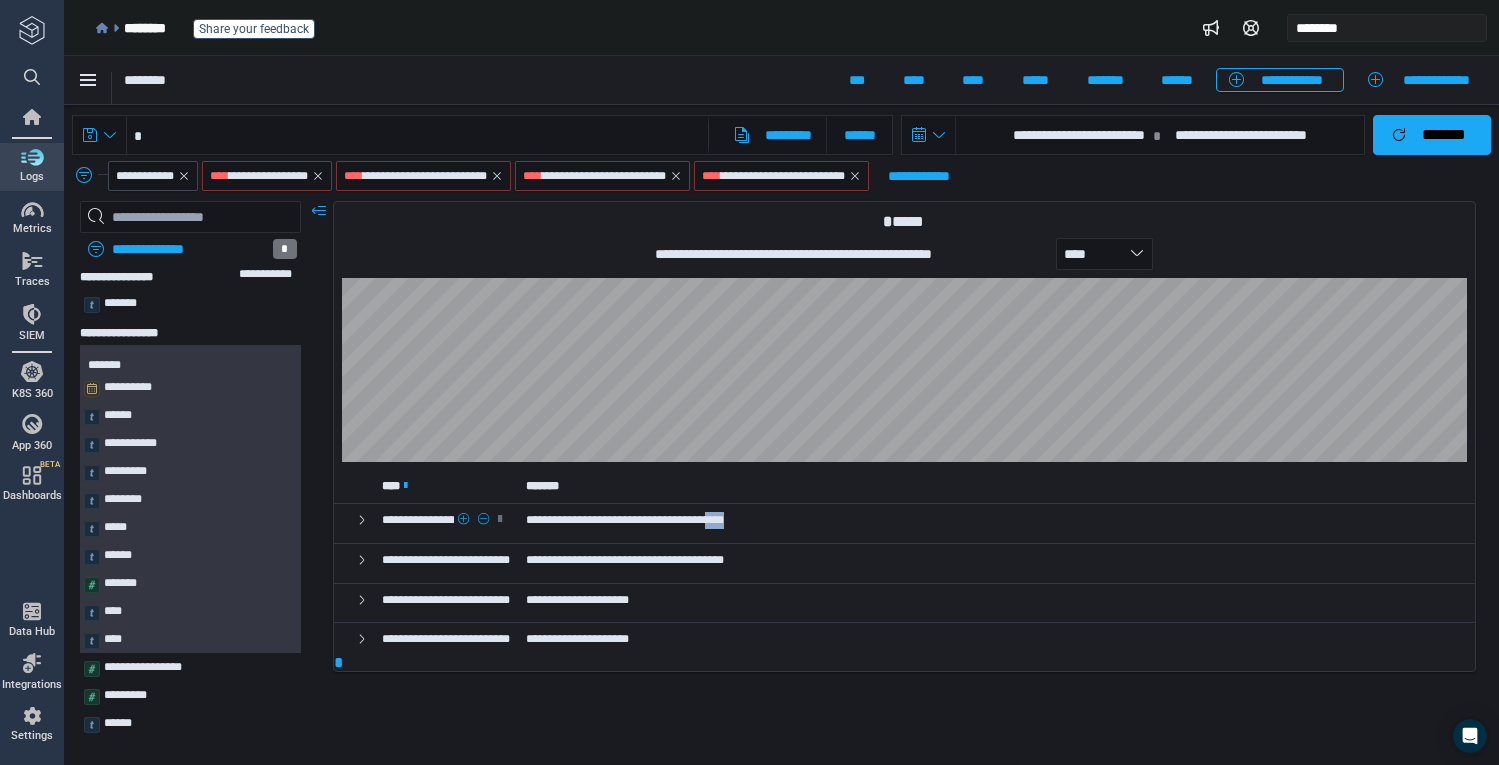 copy on "****" 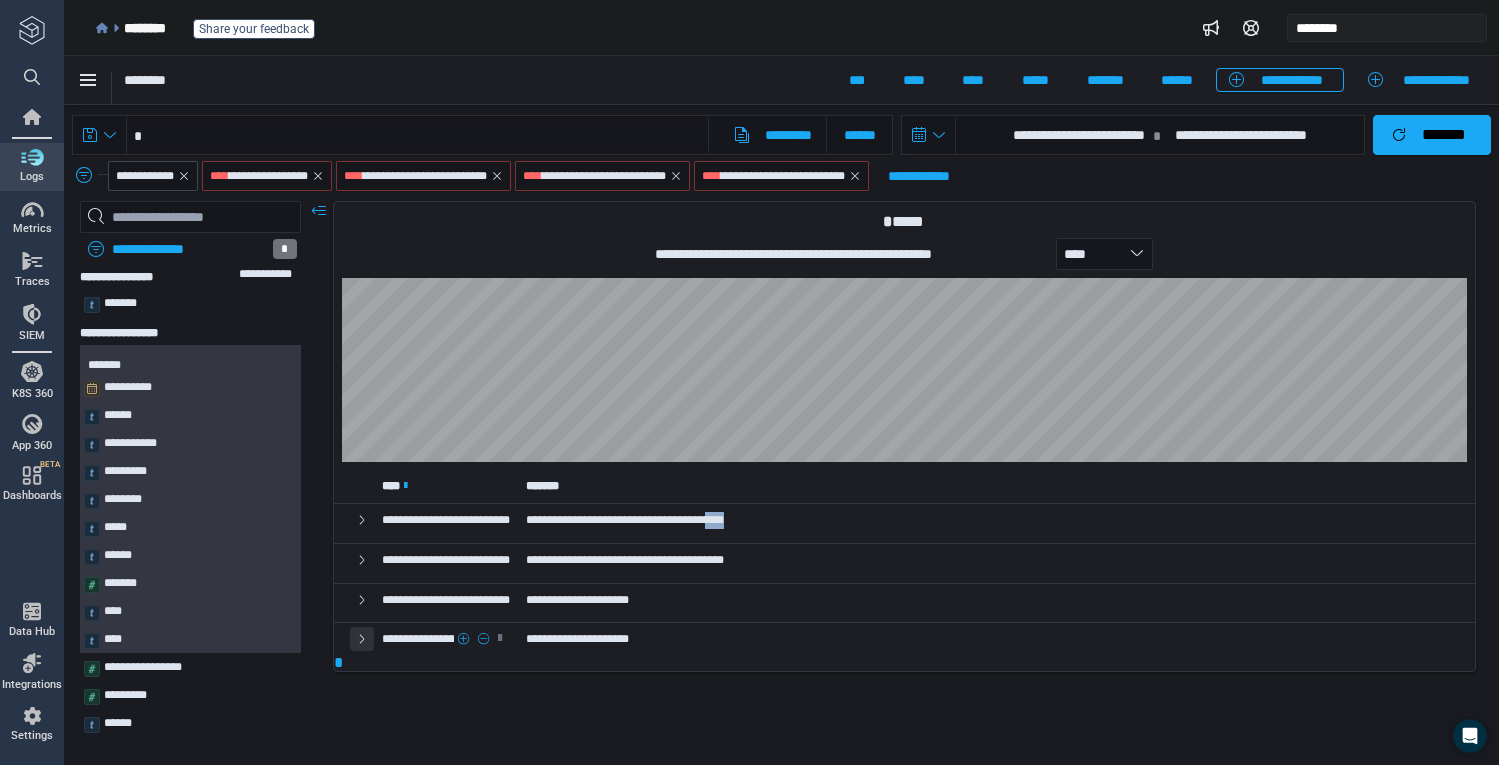 drag, startPoint x: 349, startPoint y: 632, endPoint x: 433, endPoint y: 632, distance: 84 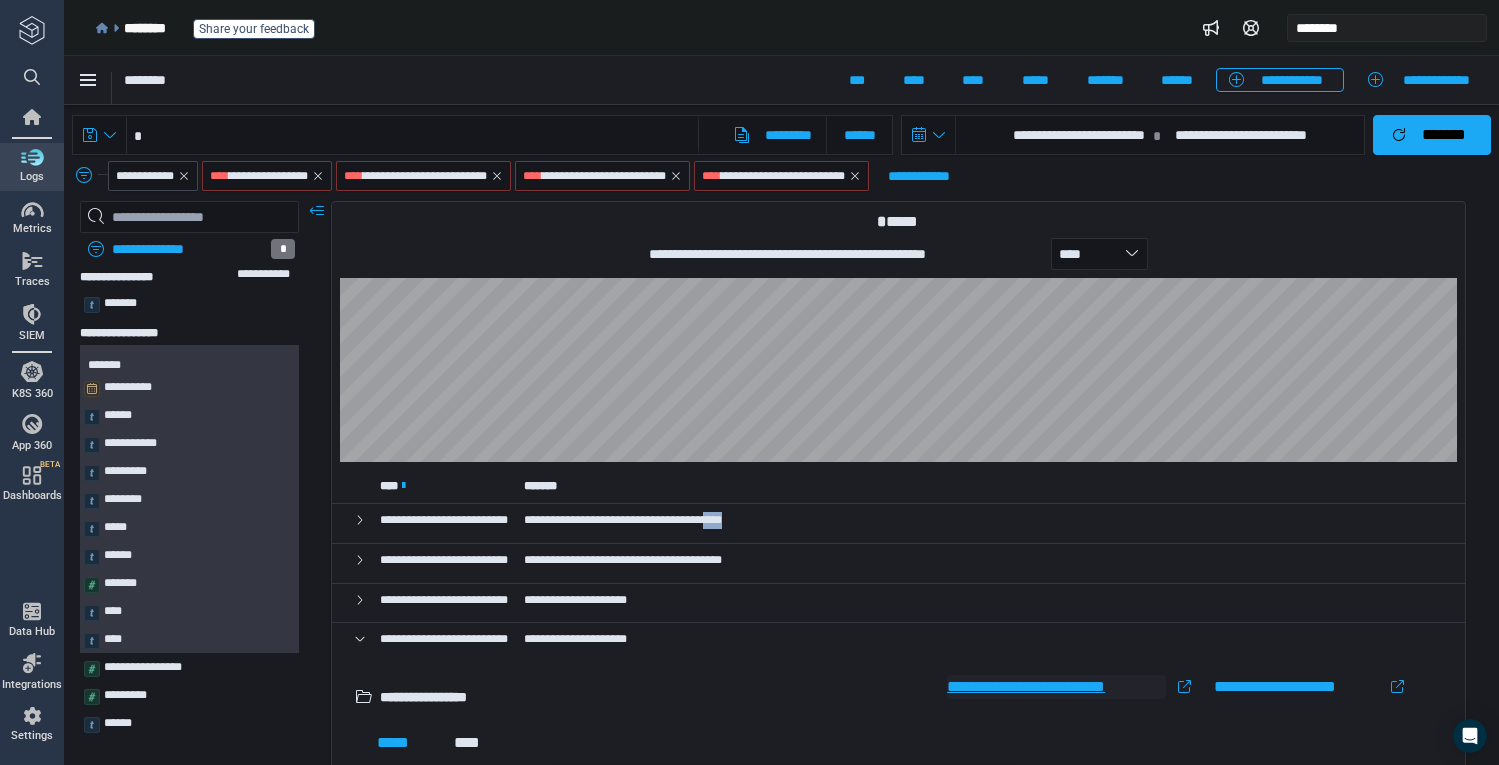 click on "**********" at bounding box center (1056, 687) 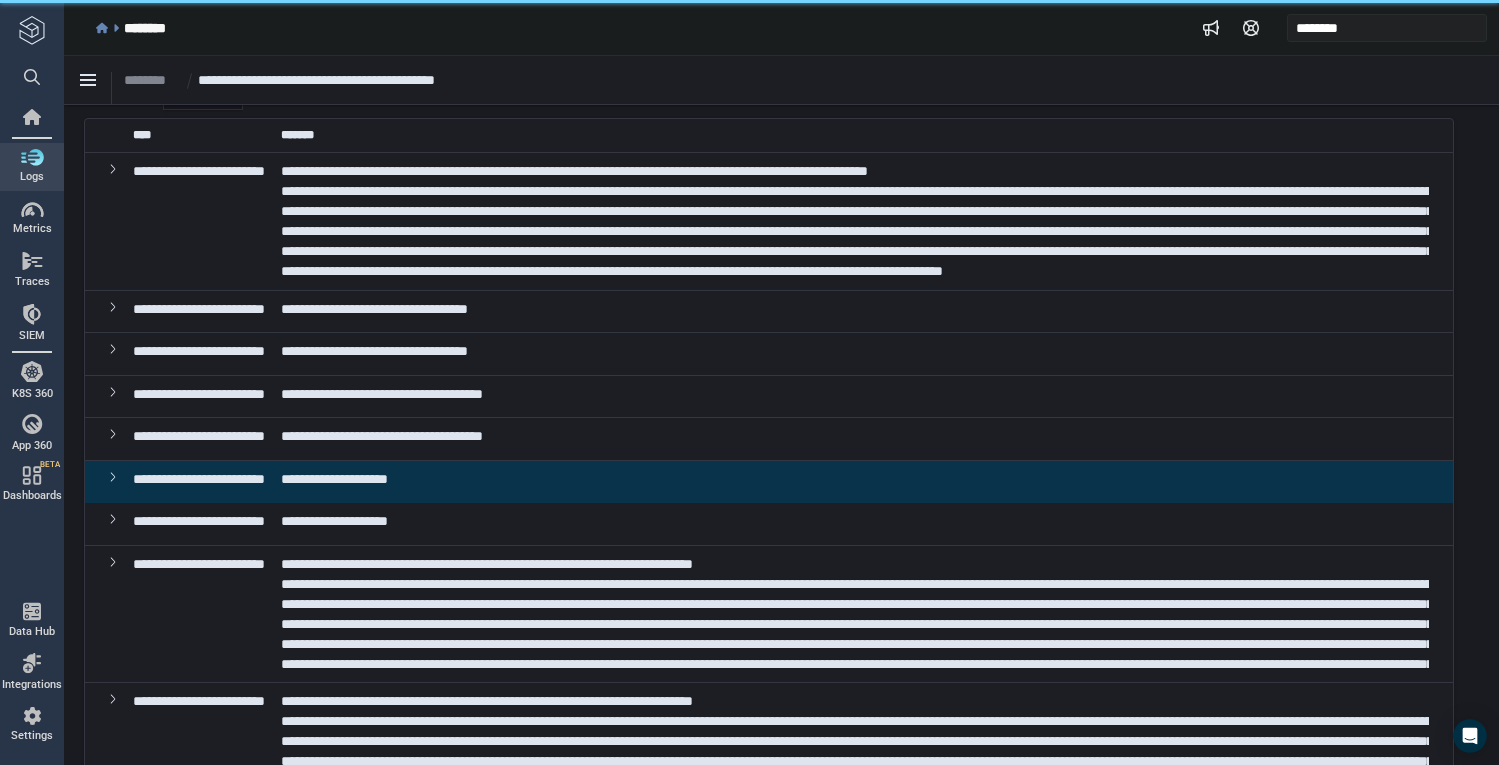 scroll, scrollTop: 200, scrollLeft: 0, axis: vertical 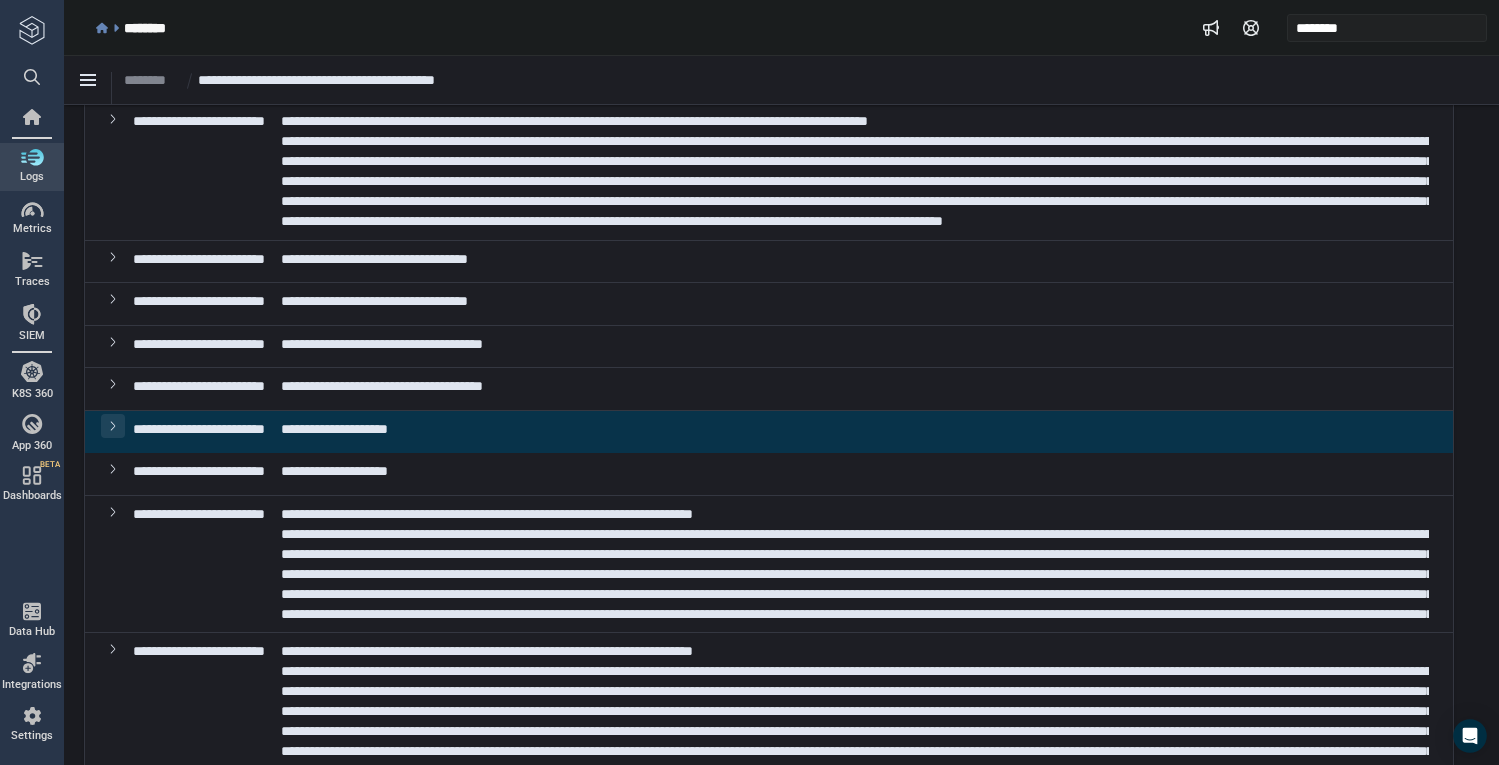 click 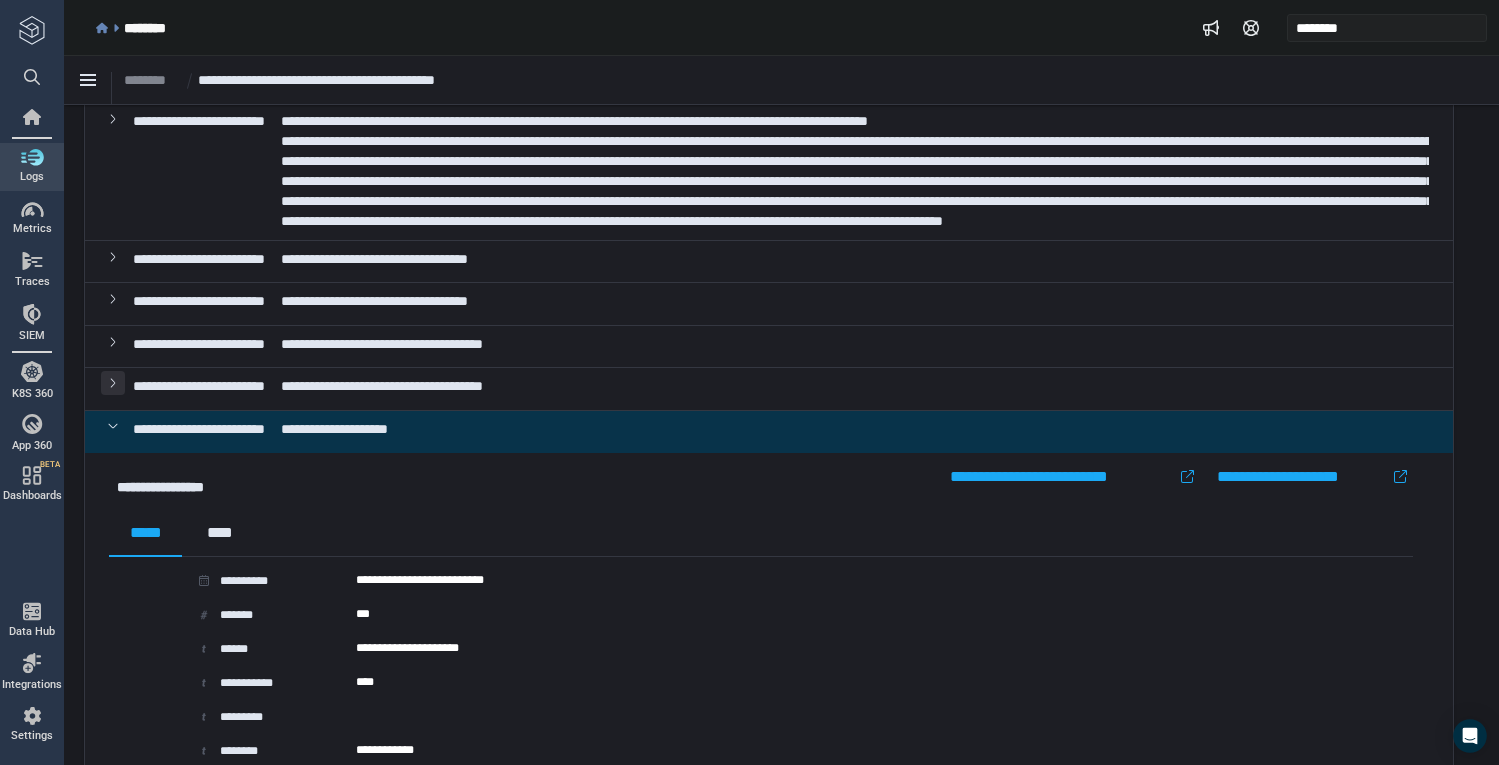 click at bounding box center [113, 383] 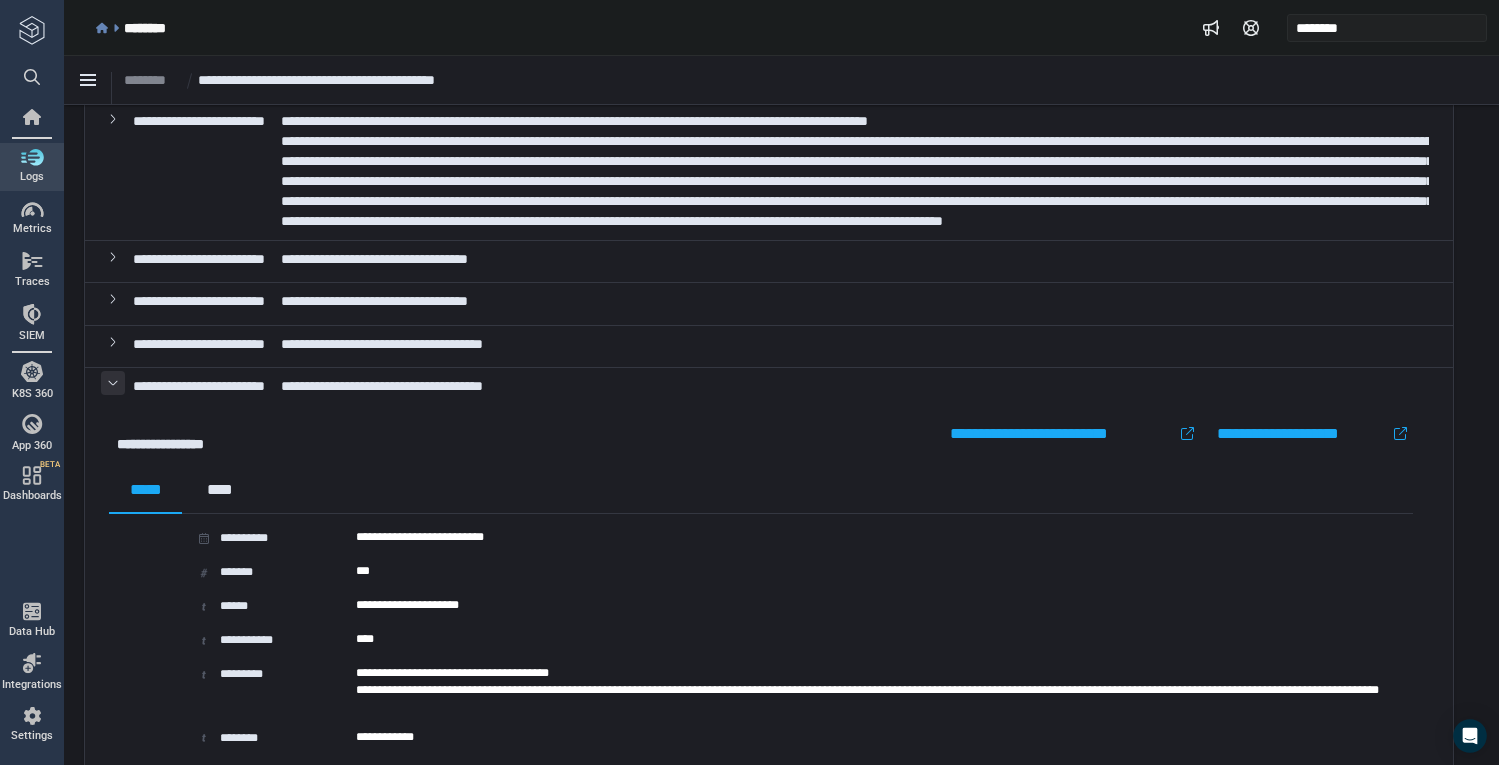 click at bounding box center [113, 383] 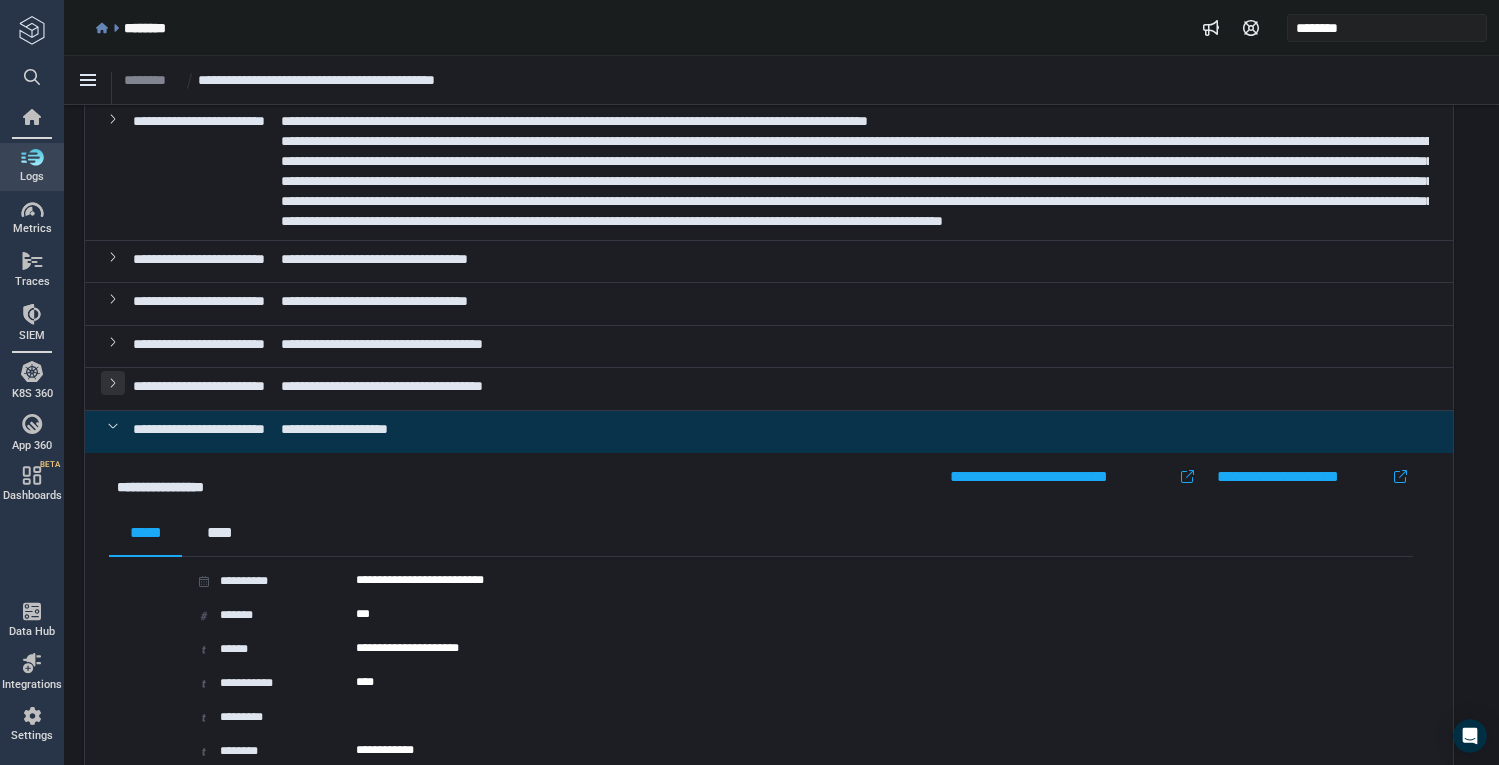 click at bounding box center (113, 383) 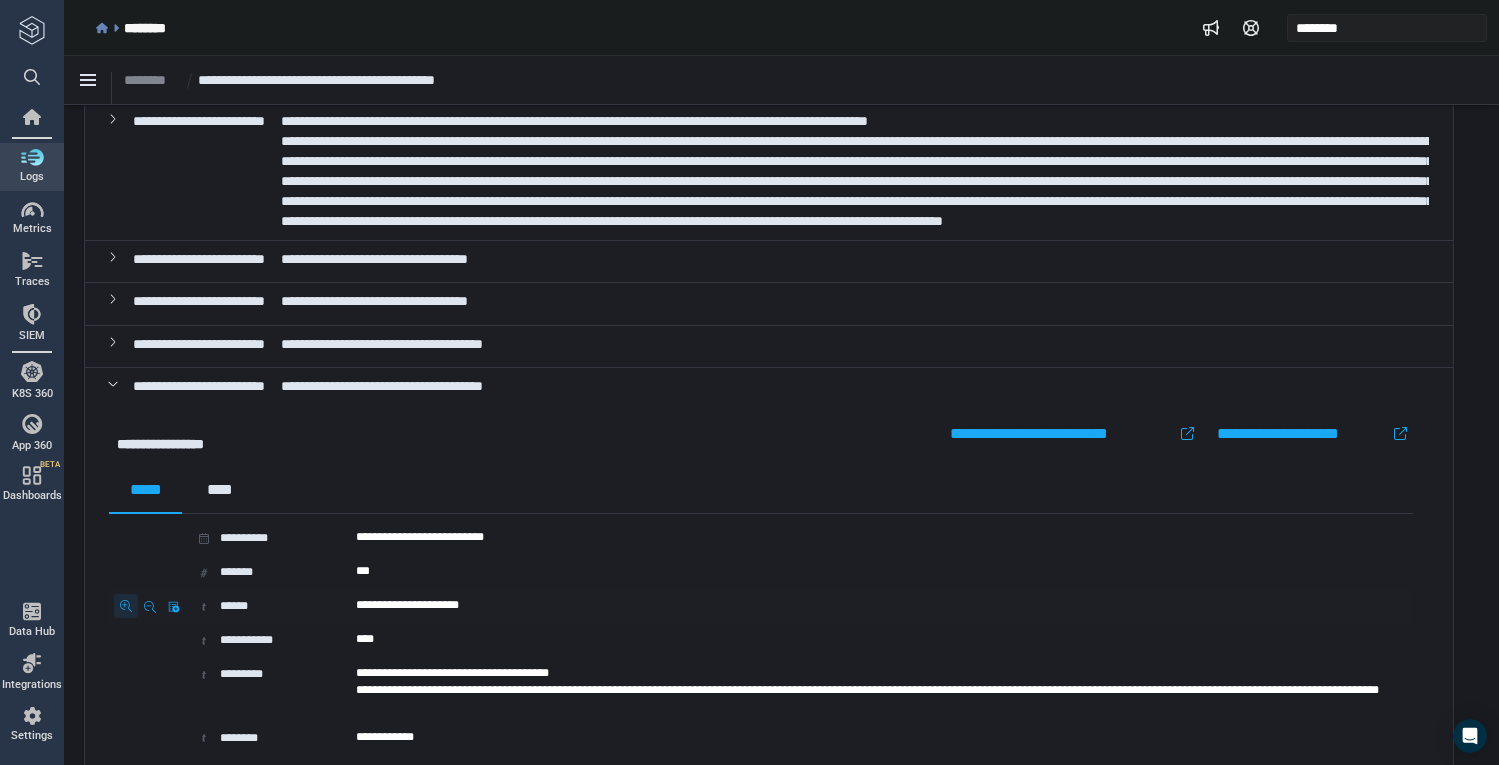 drag, startPoint x: 125, startPoint y: 600, endPoint x: 117, endPoint y: 634, distance: 34.928497 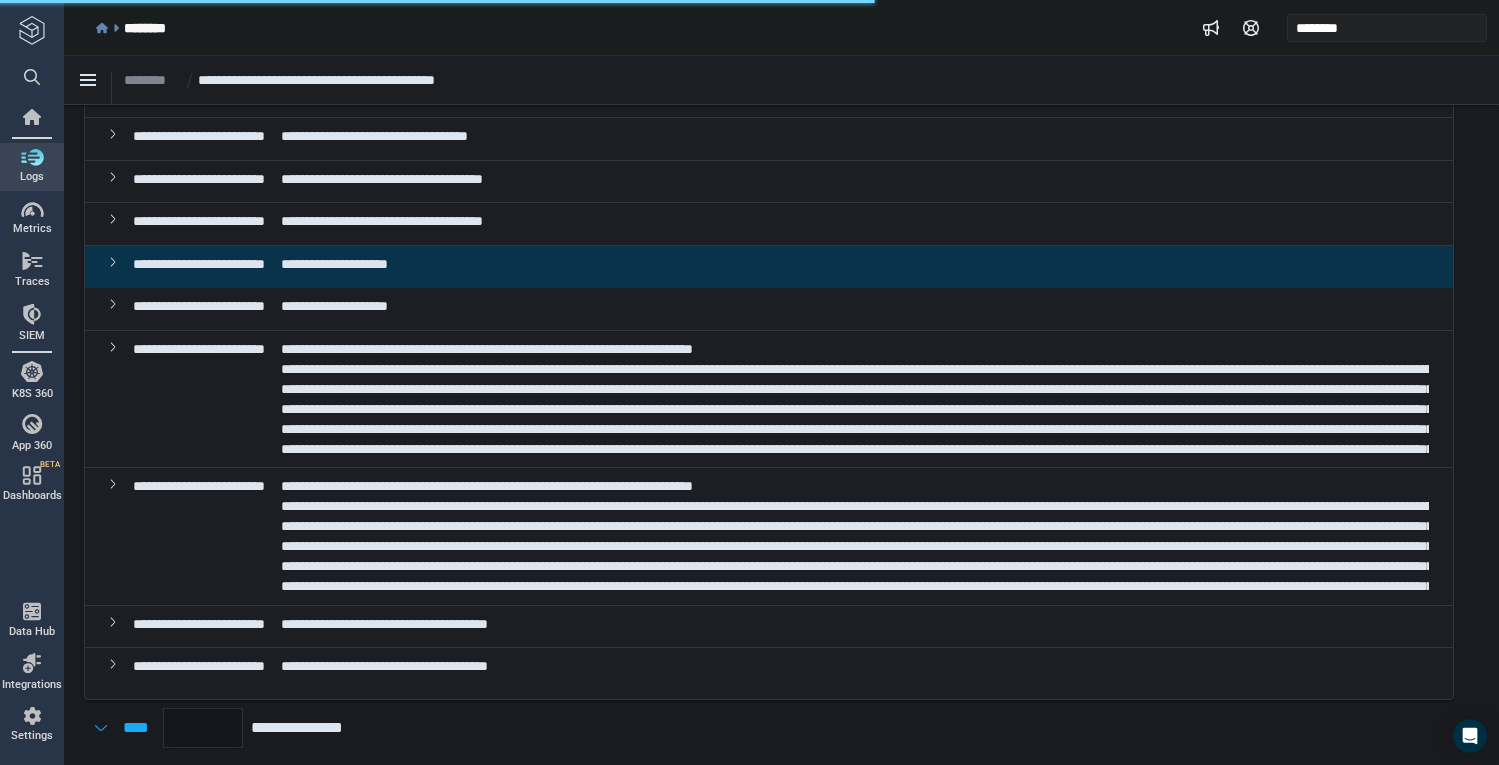 scroll, scrollTop: 368, scrollLeft: 0, axis: vertical 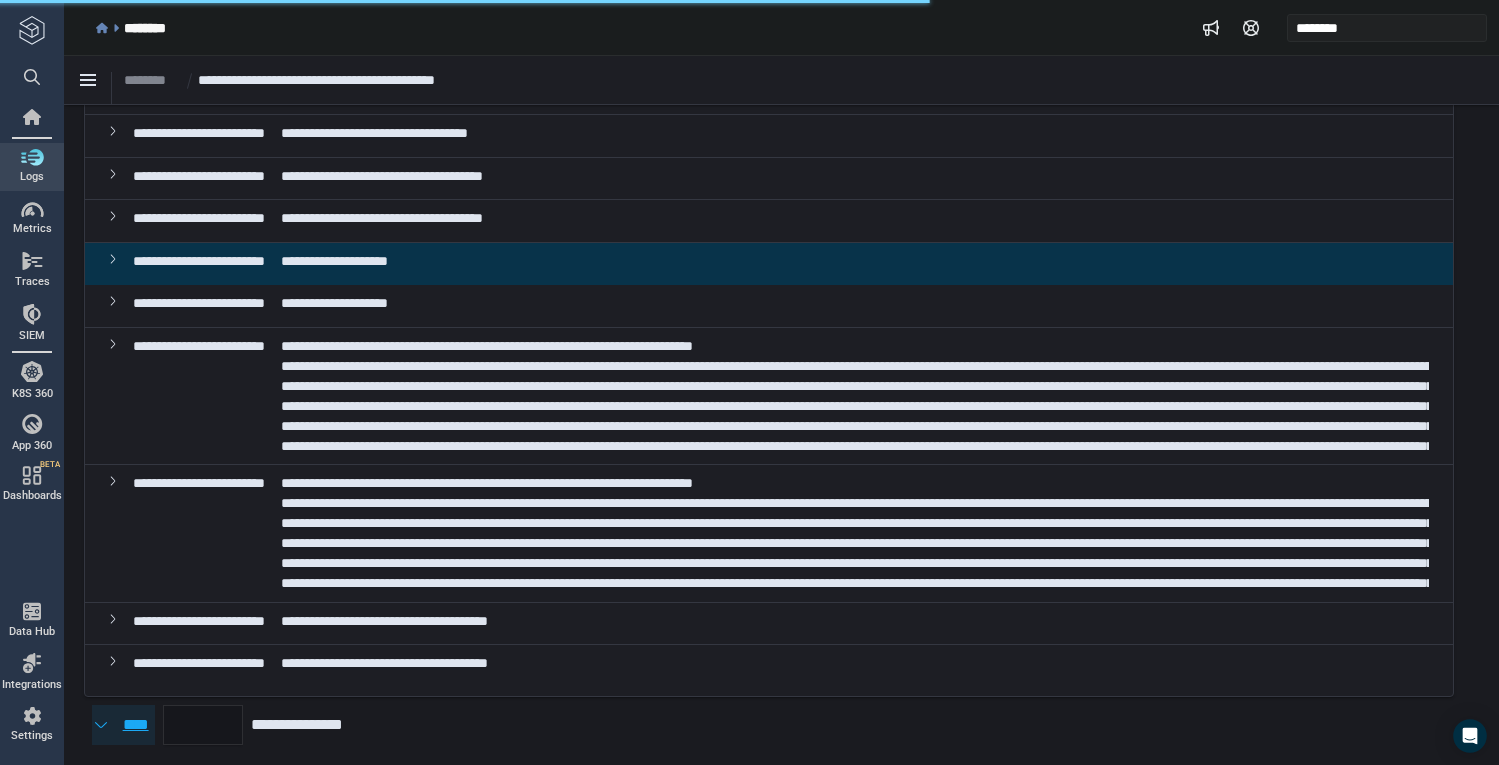 click on "****" at bounding box center (123, 725) 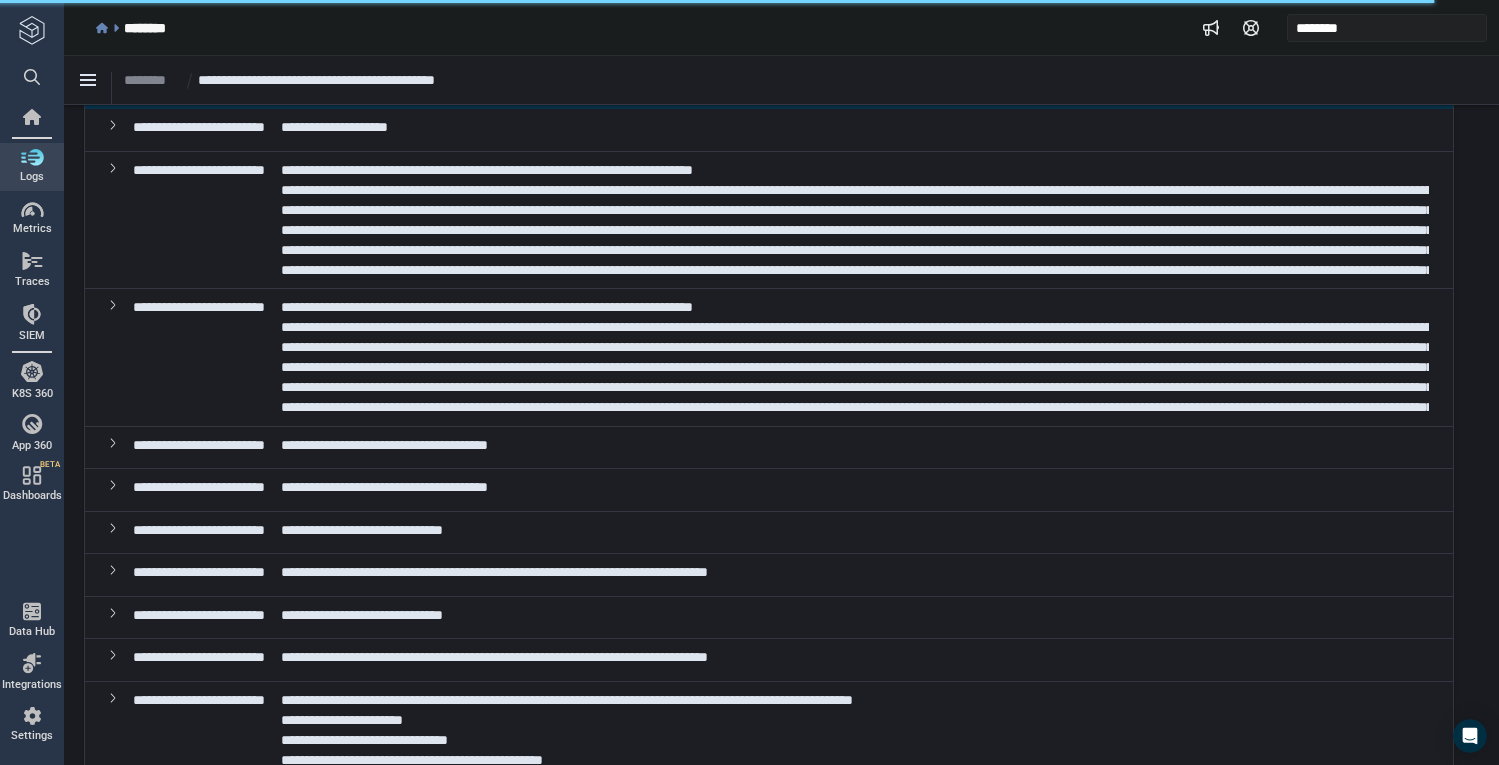 scroll, scrollTop: 671, scrollLeft: 0, axis: vertical 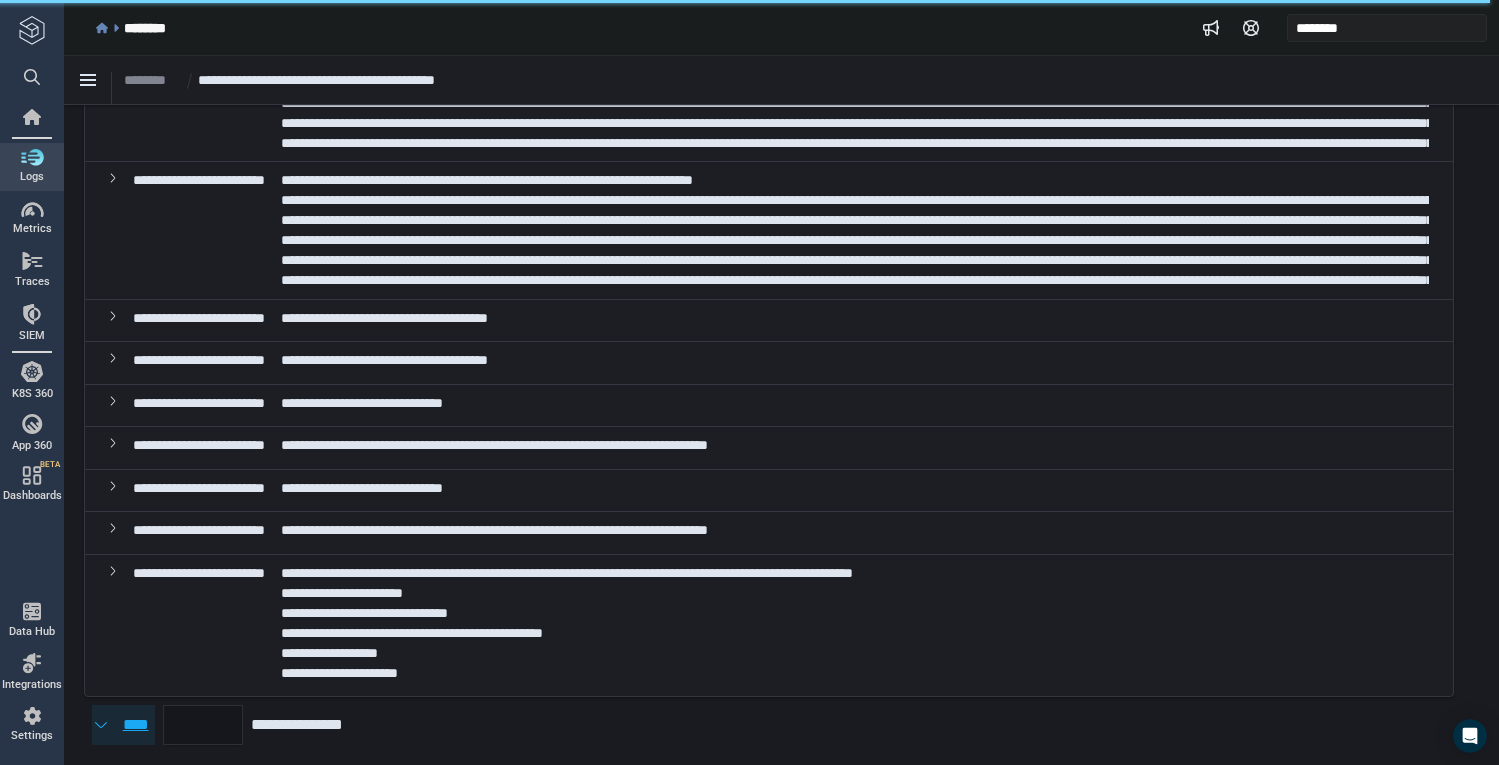 click on "****" at bounding box center (135, 725) 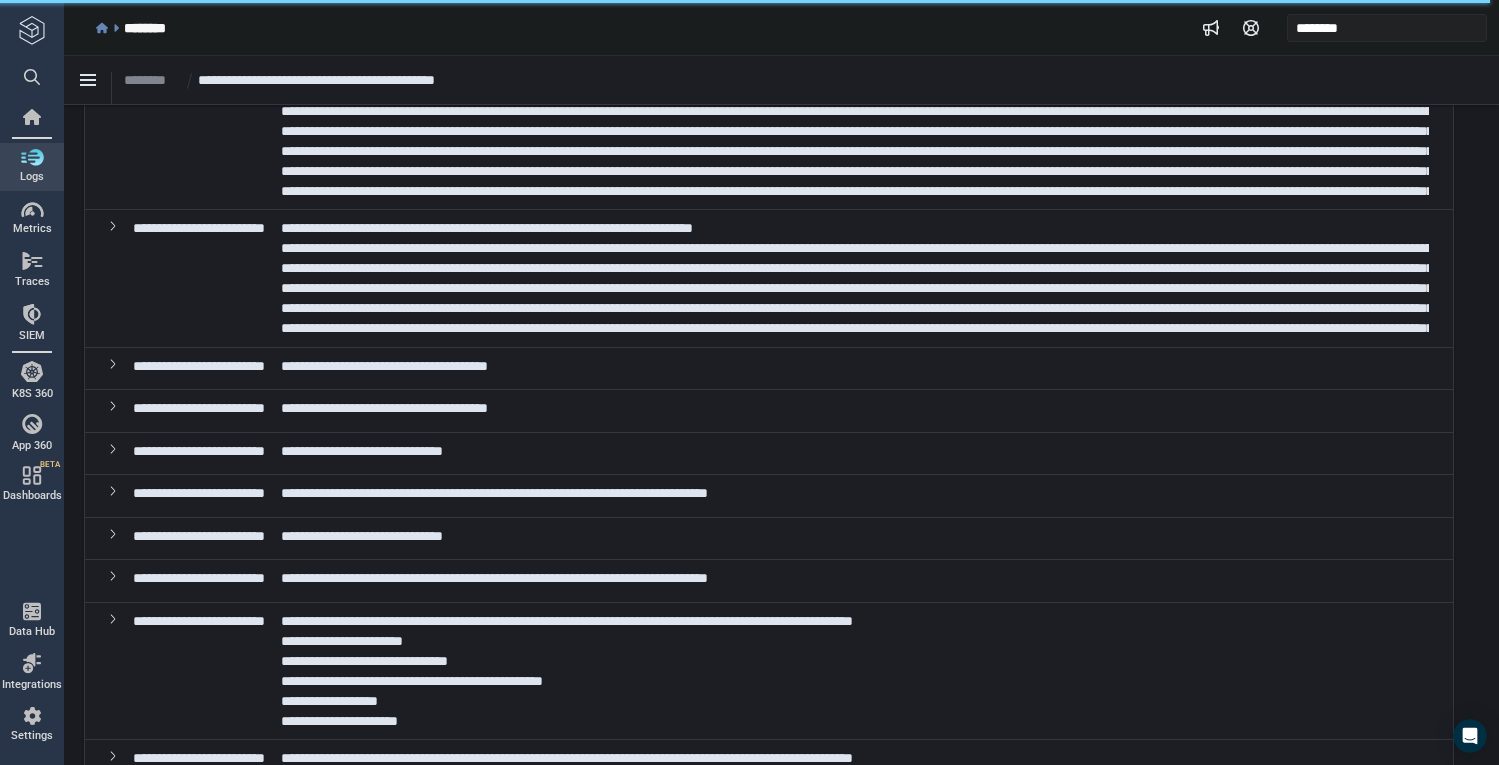 scroll, scrollTop: 700, scrollLeft: 0, axis: vertical 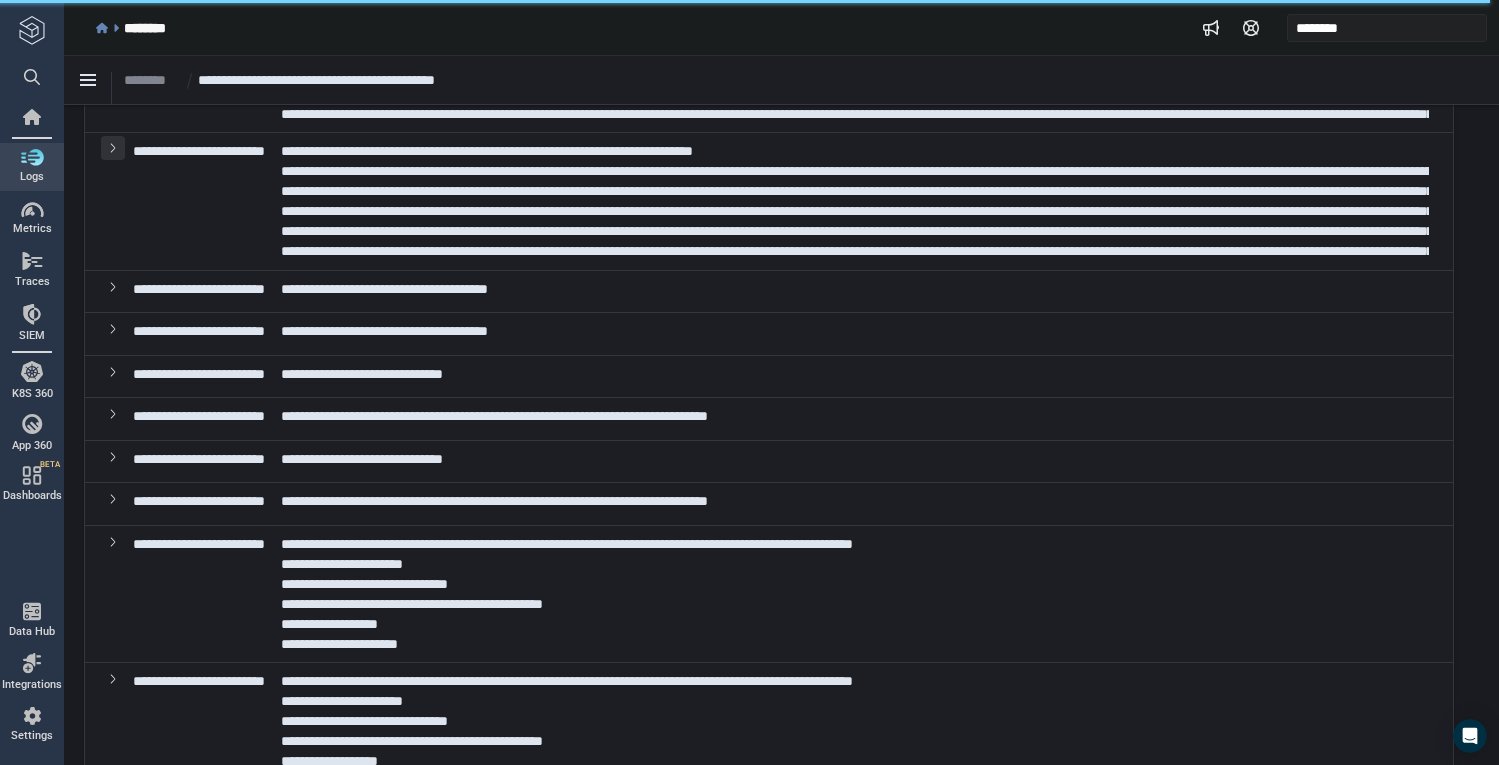 click 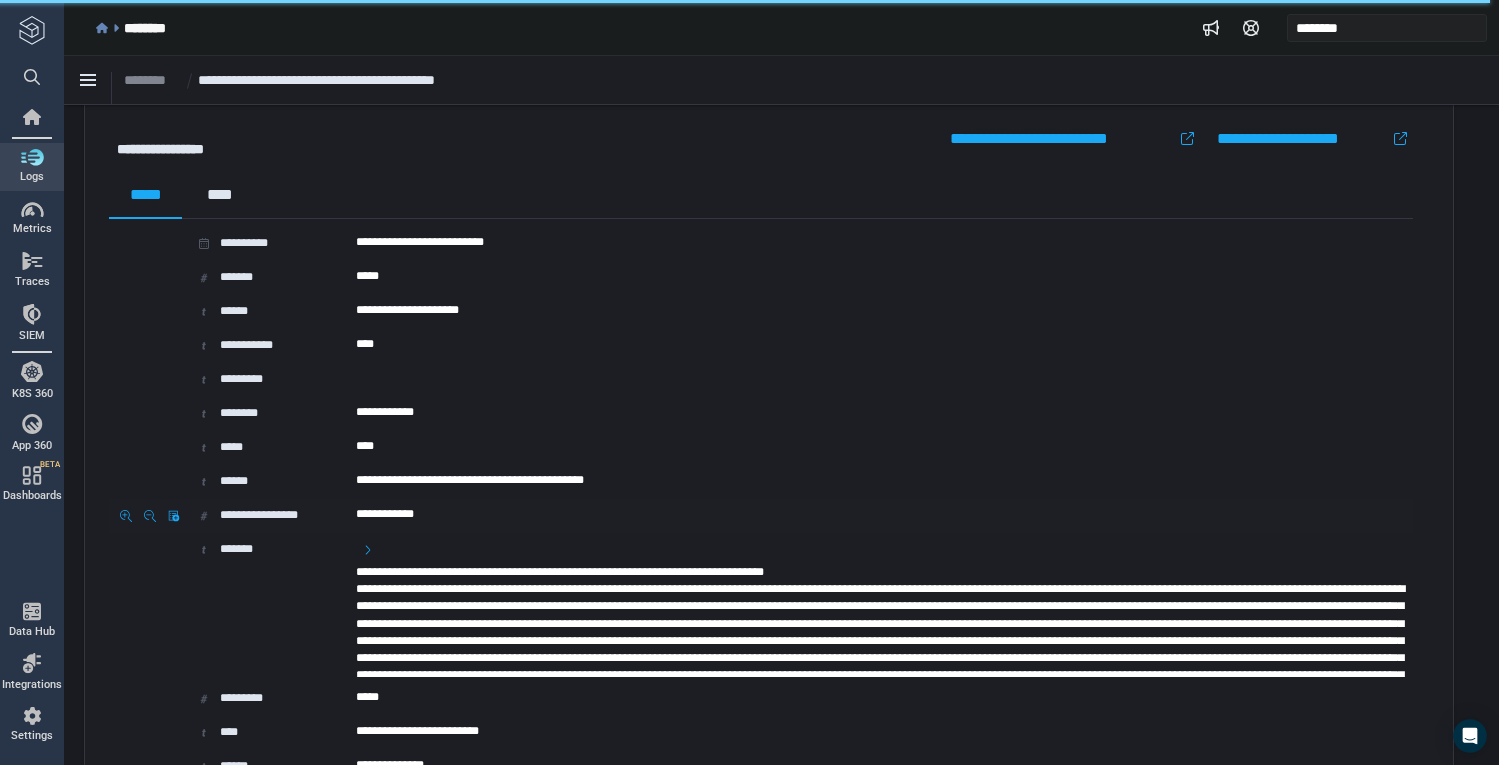 scroll, scrollTop: 900, scrollLeft: 0, axis: vertical 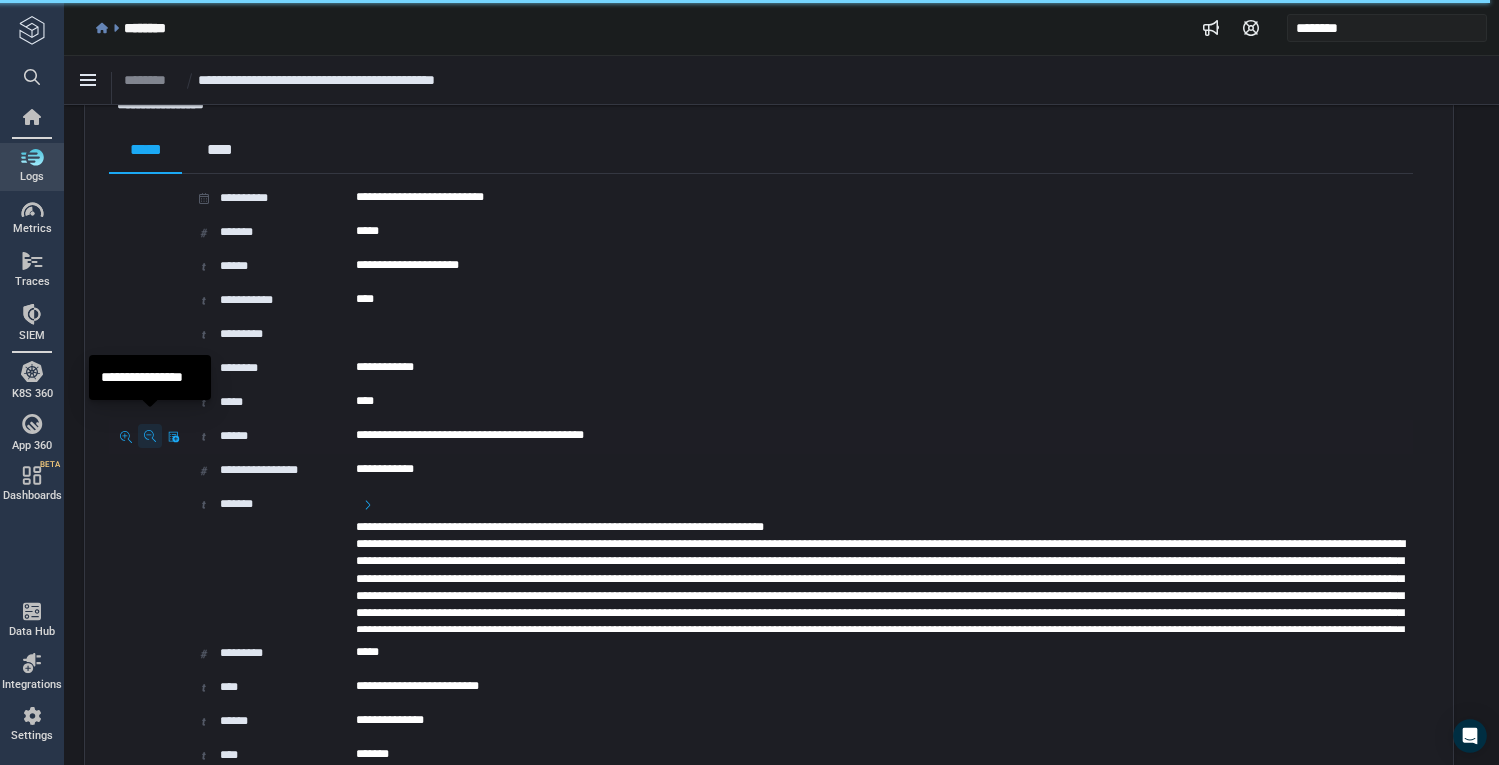 click at bounding box center [150, 436] 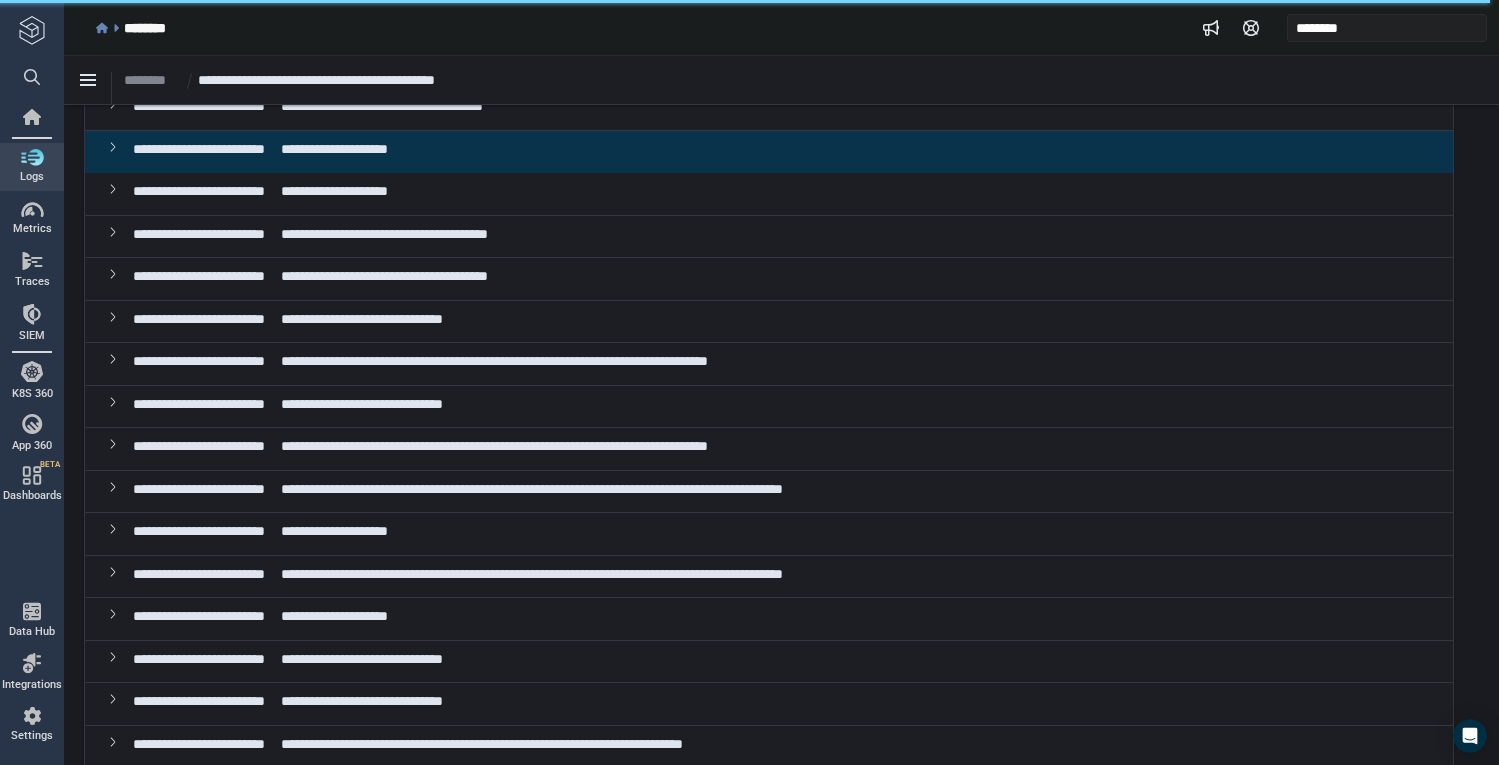 scroll, scrollTop: 532, scrollLeft: 0, axis: vertical 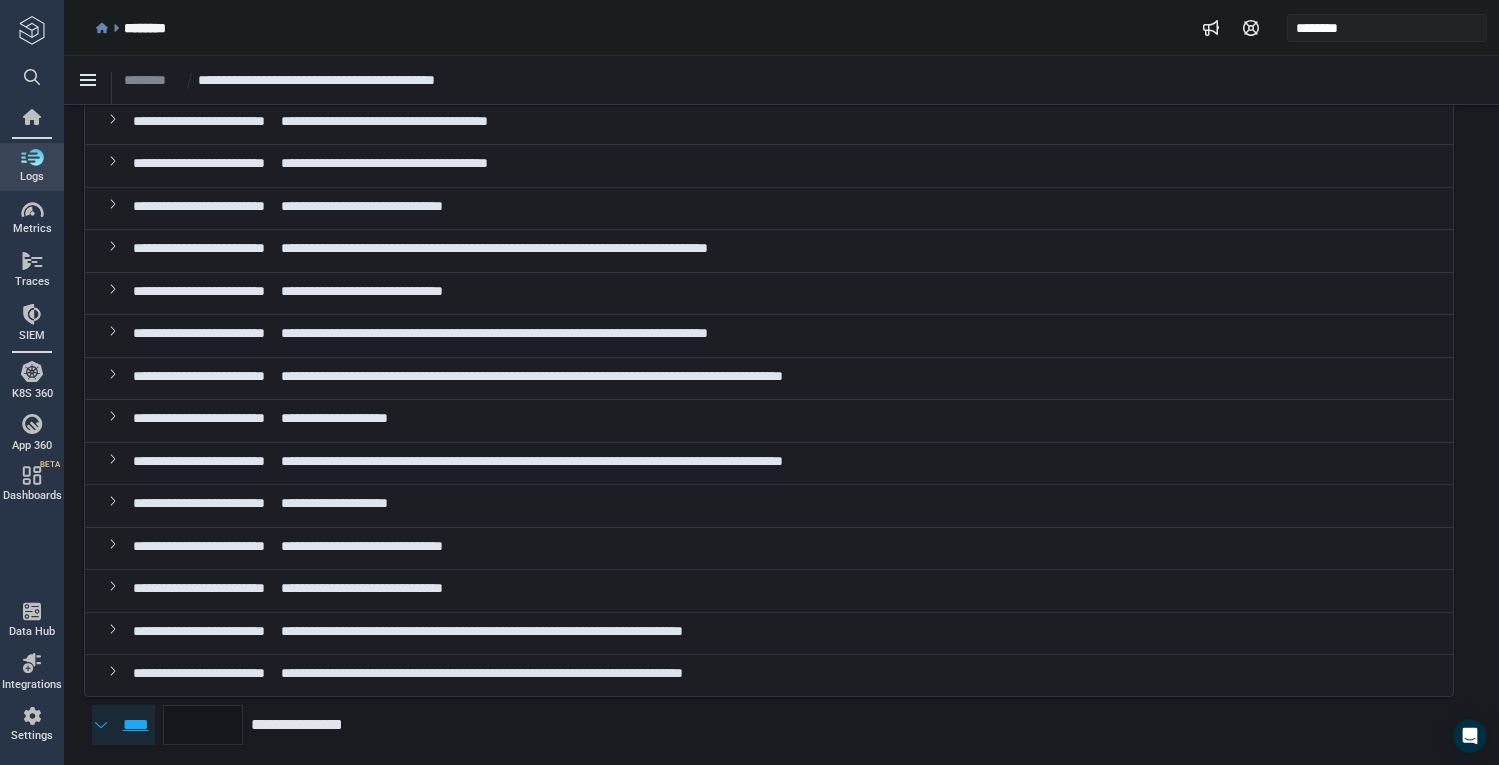 click 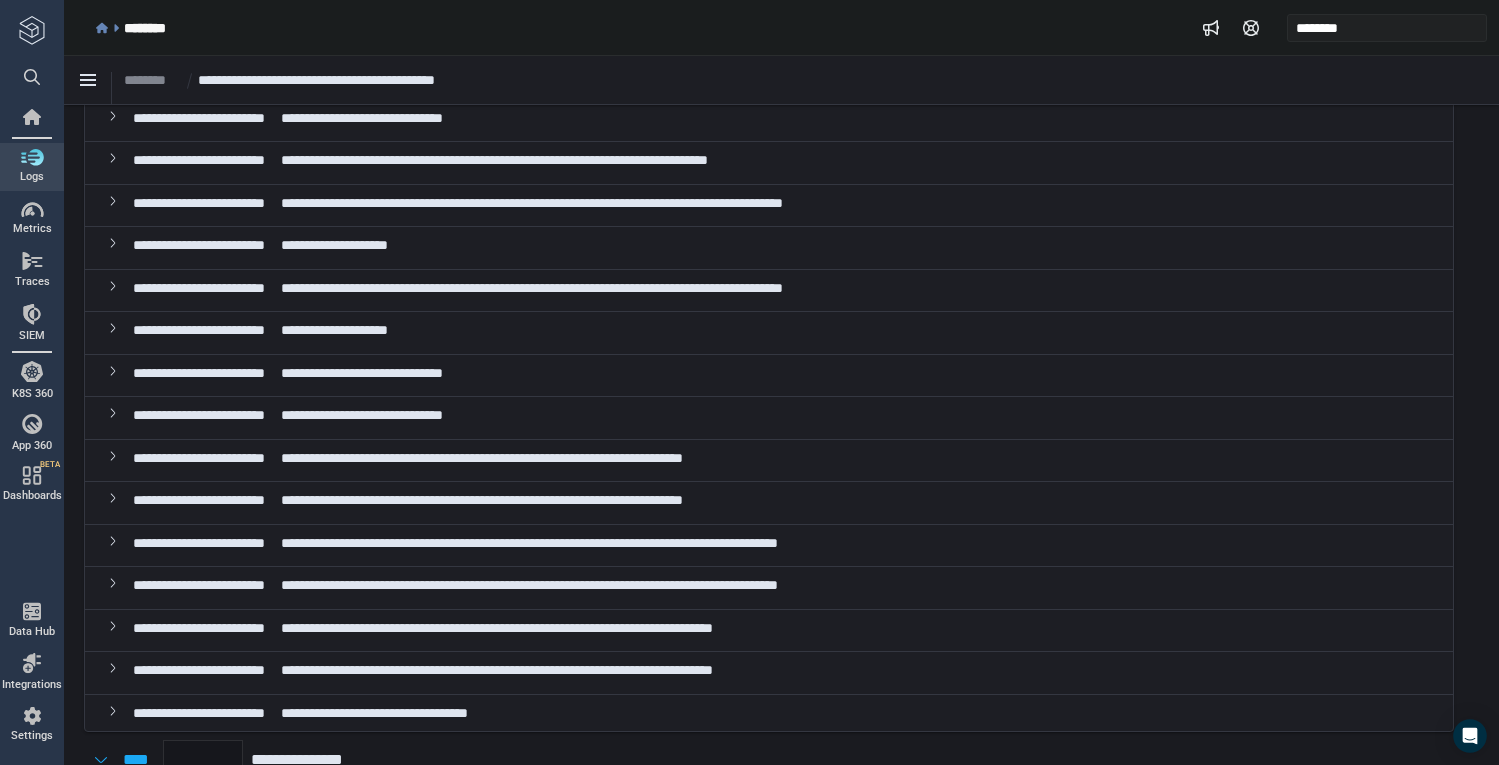 scroll, scrollTop: 740, scrollLeft: 0, axis: vertical 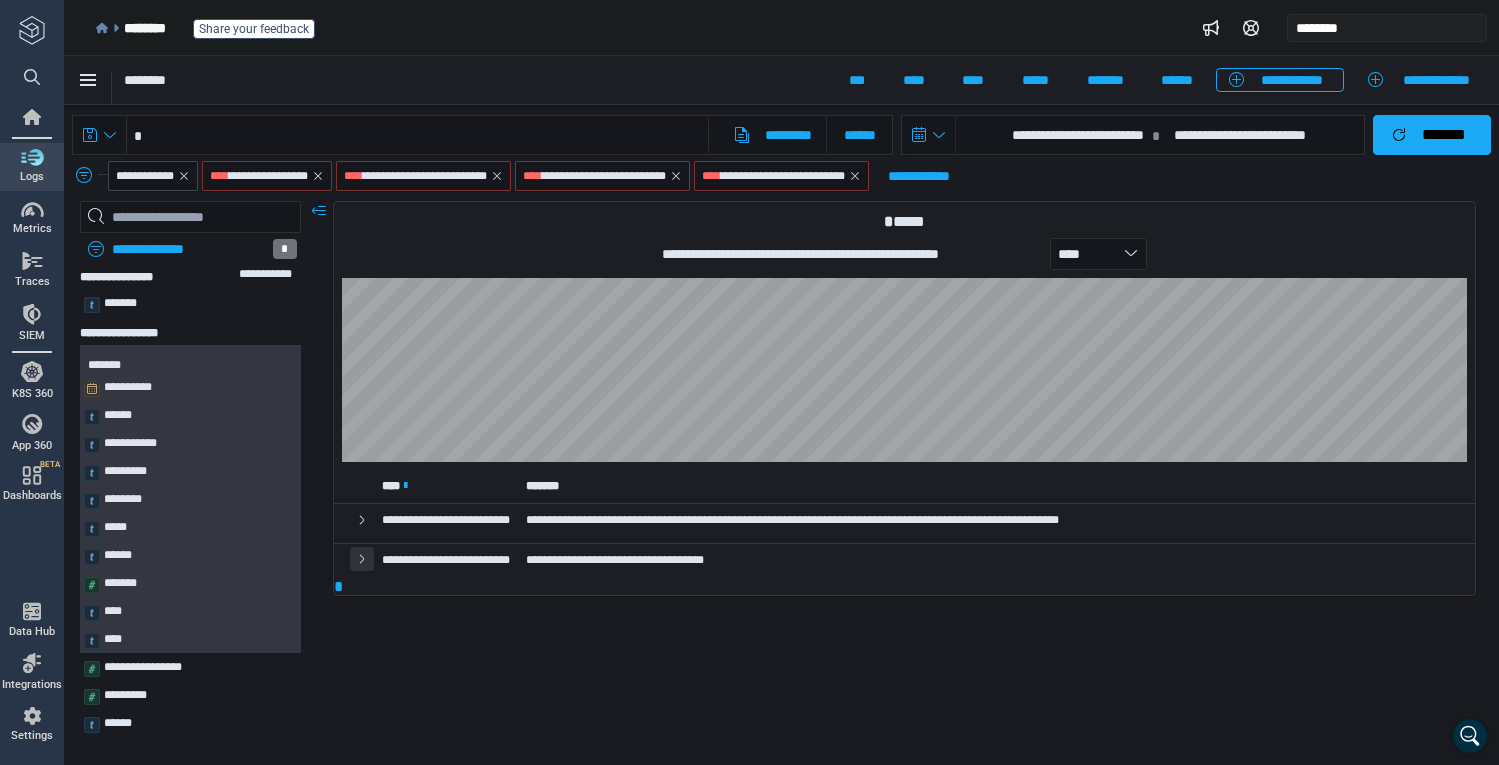 click 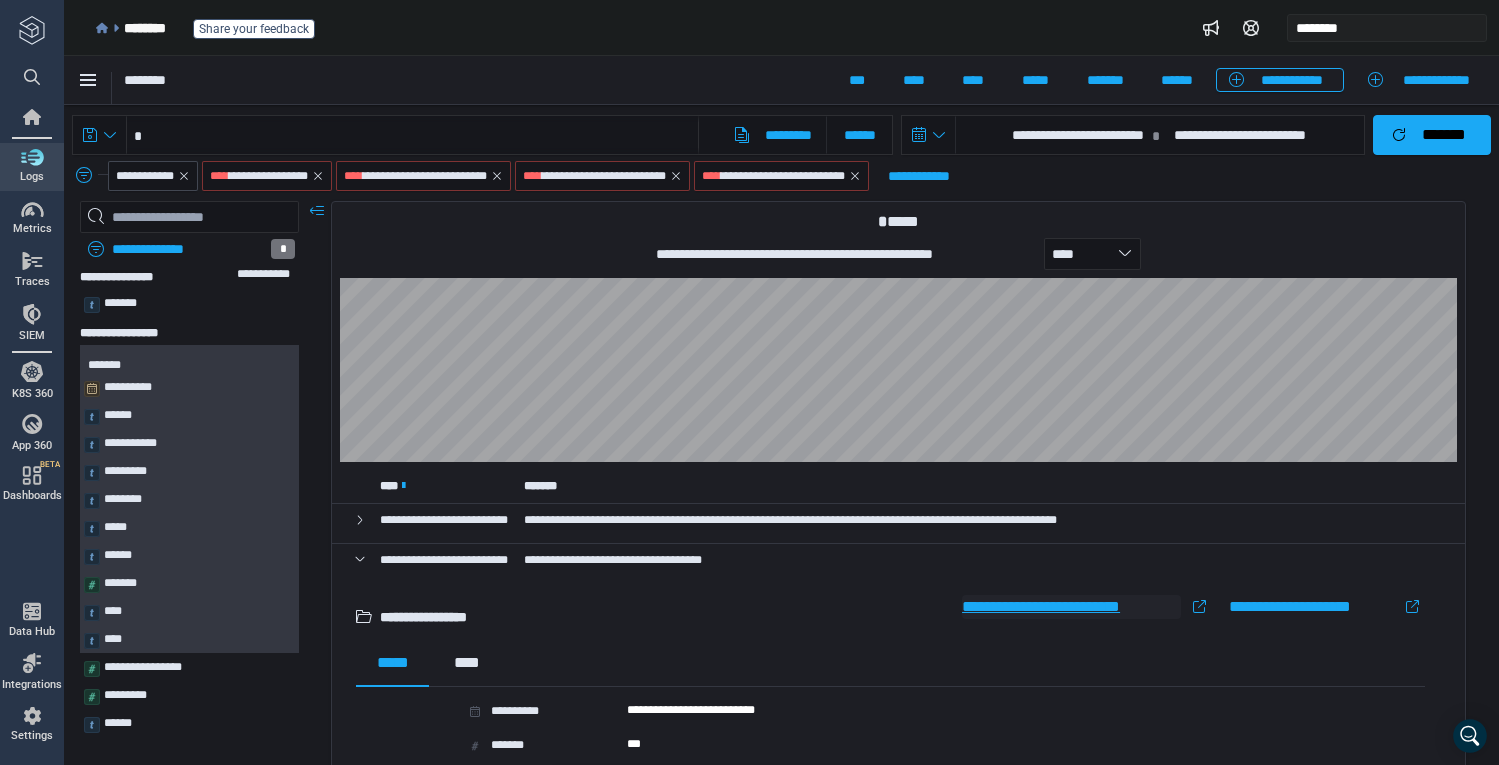 click on "**********" at bounding box center [1071, 607] 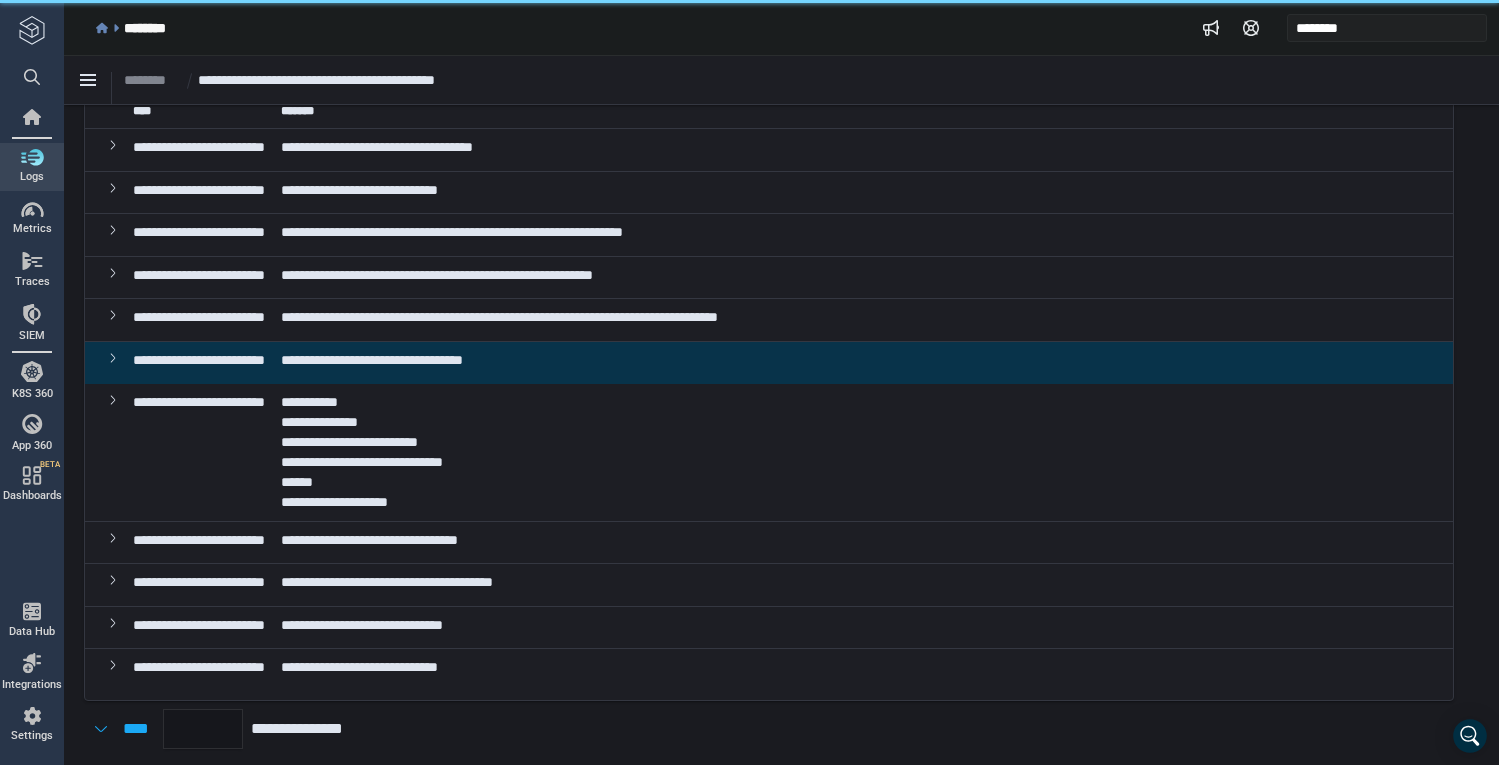 scroll, scrollTop: 178, scrollLeft: 0, axis: vertical 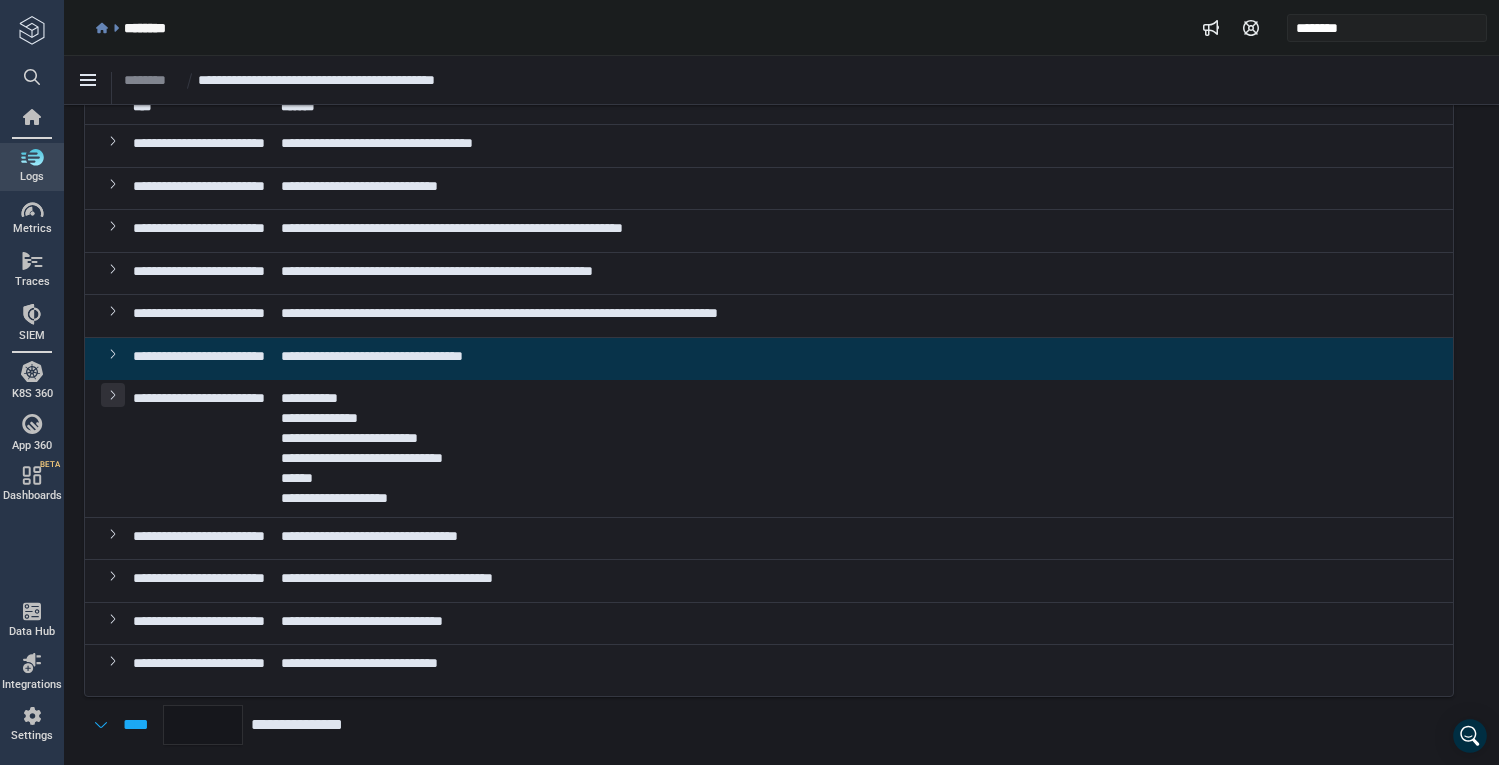 click 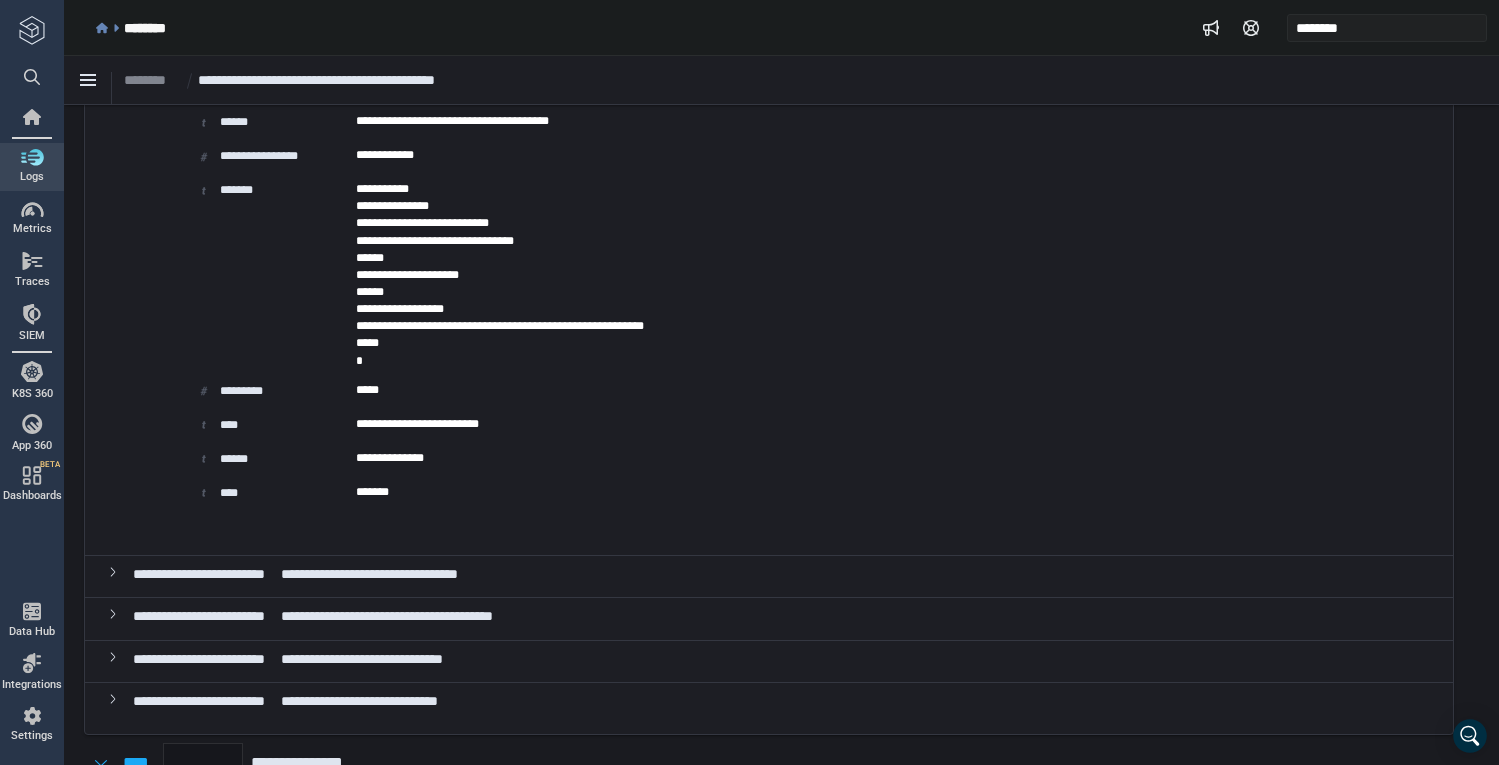 scroll, scrollTop: 977, scrollLeft: 0, axis: vertical 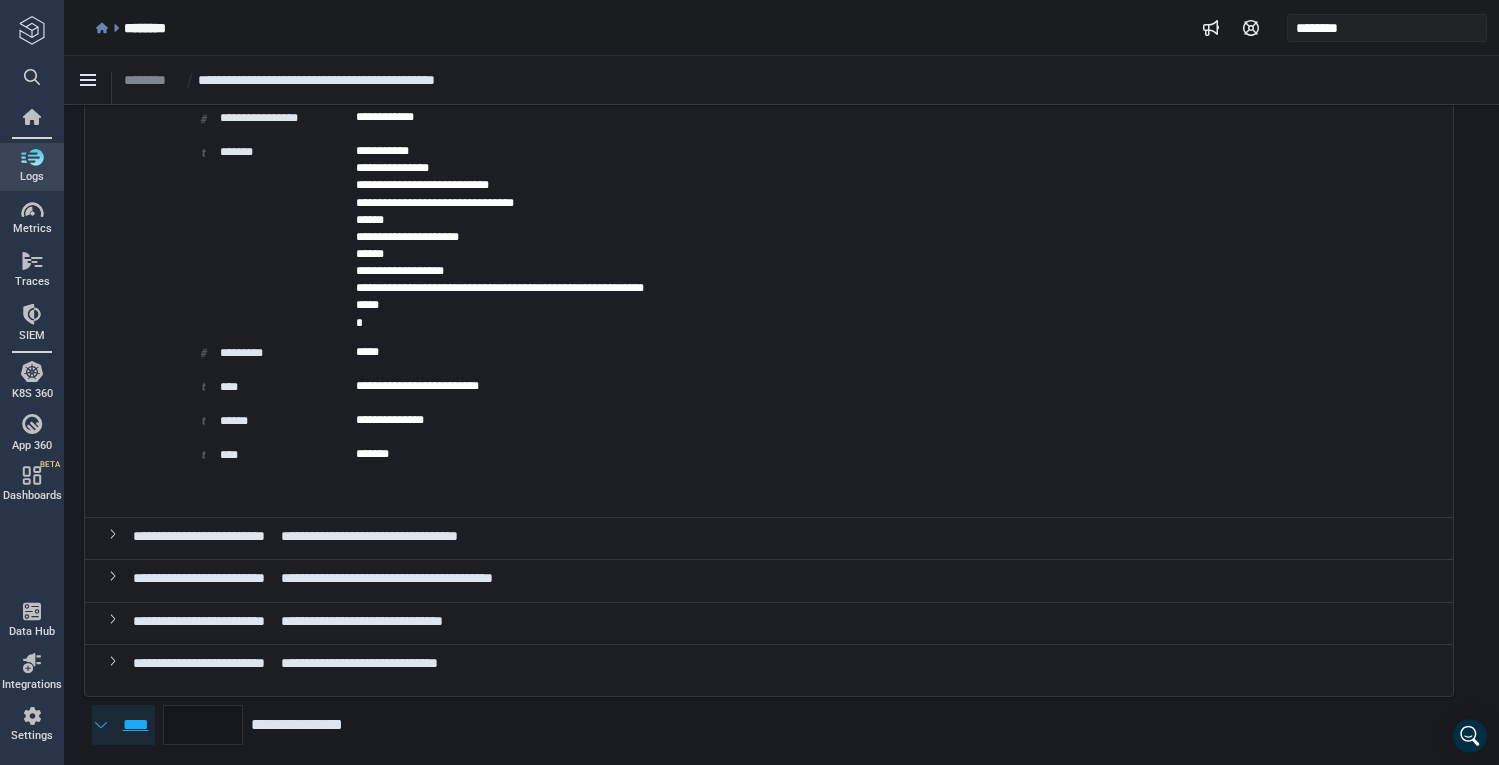 click on "****" at bounding box center [135, 725] 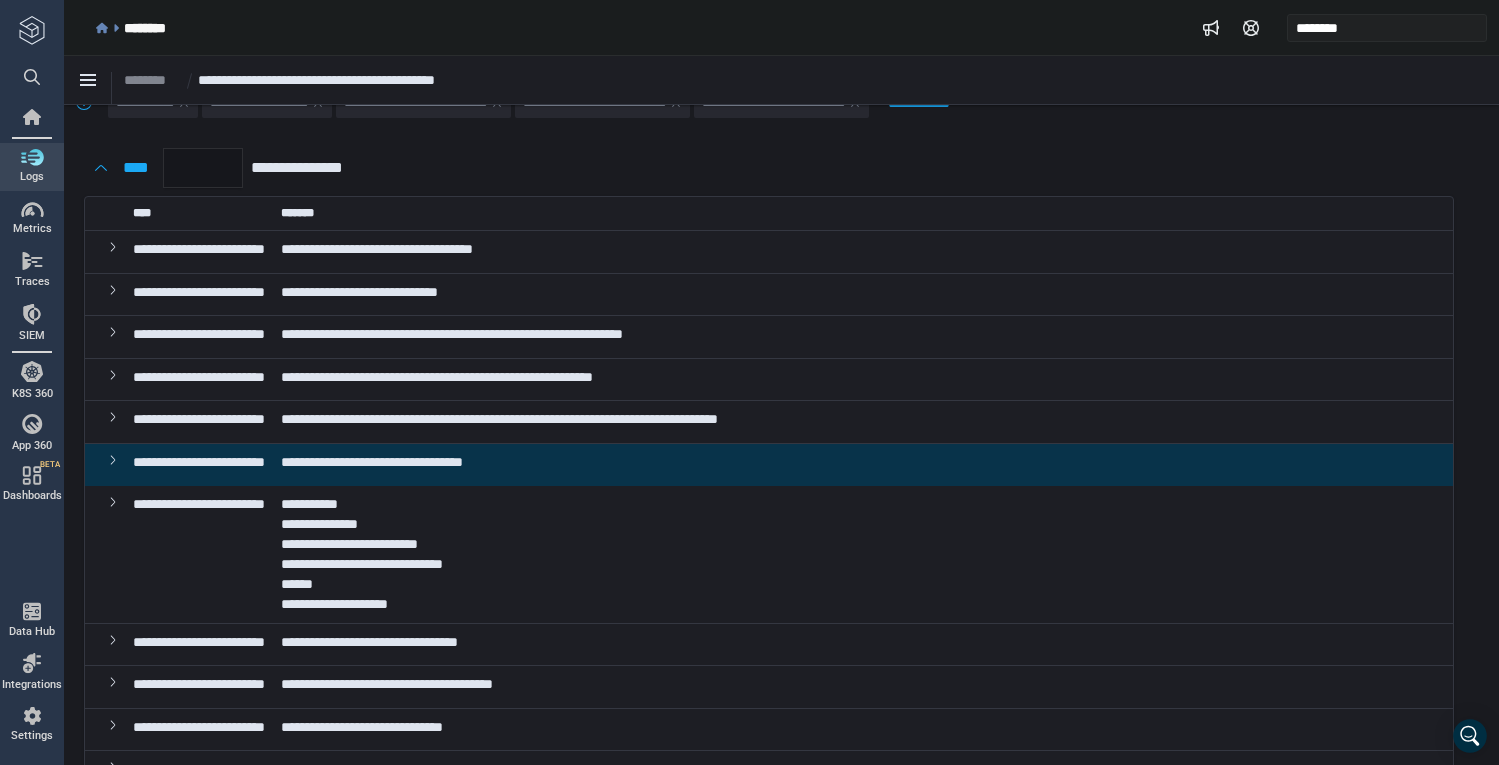 scroll, scrollTop: 0, scrollLeft: 0, axis: both 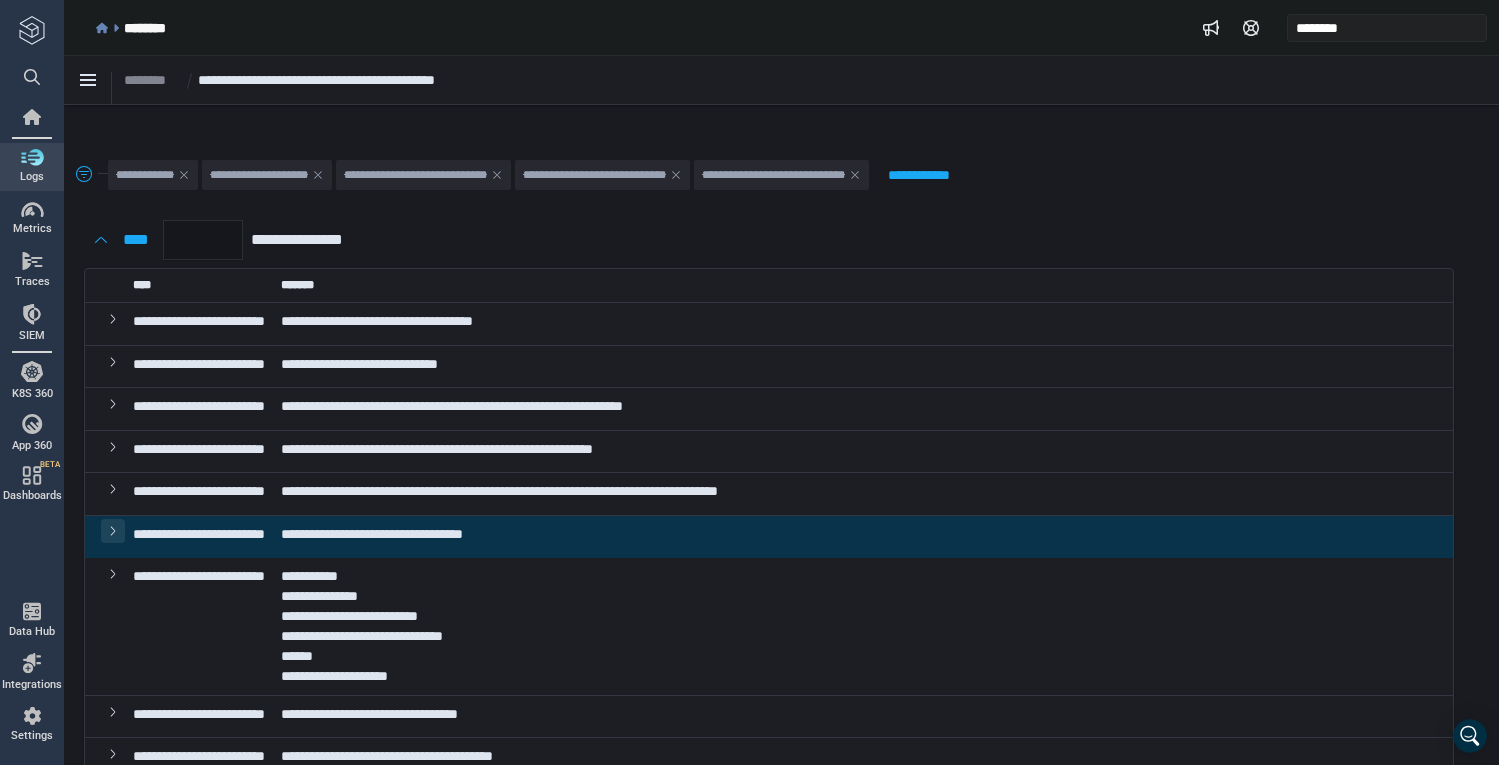 click 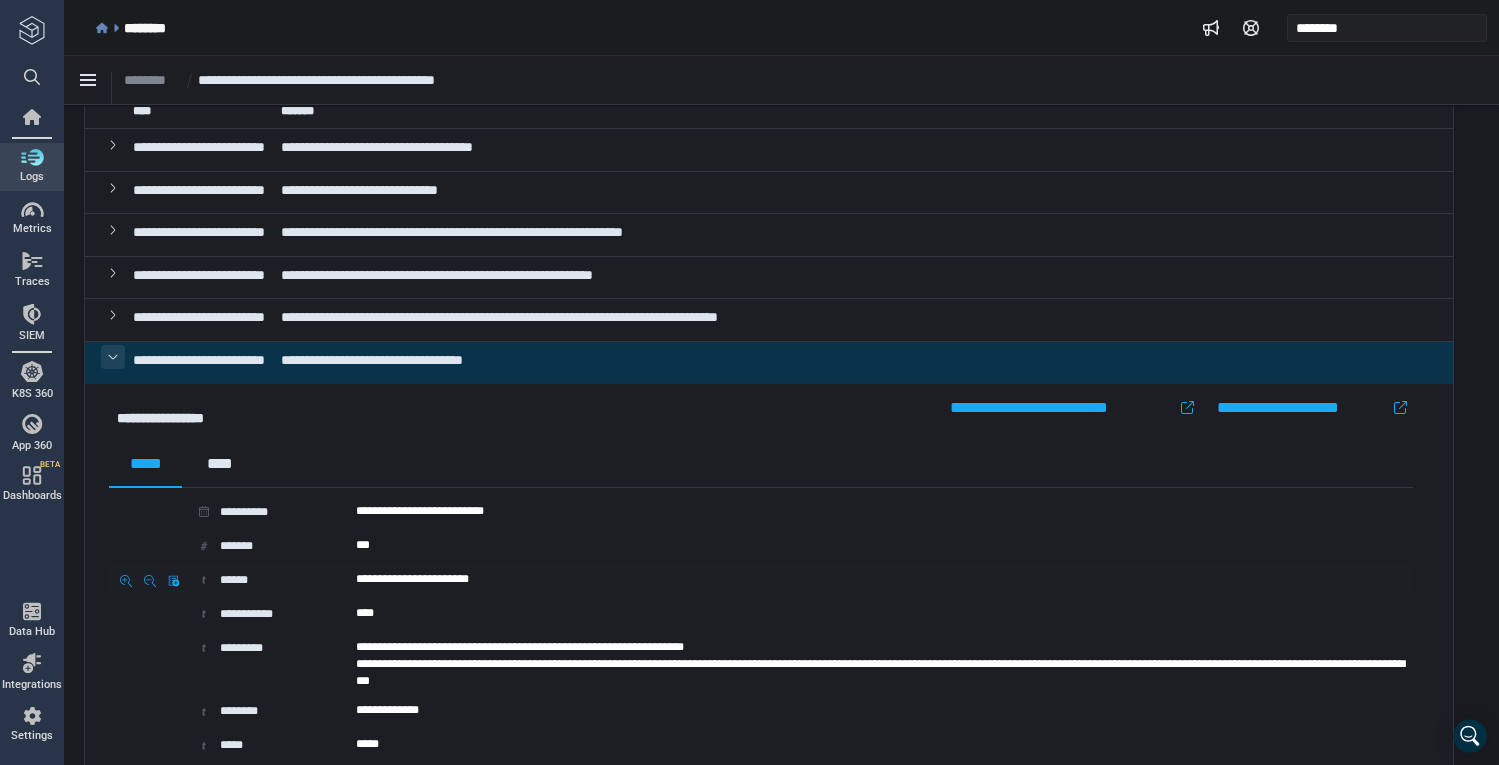 scroll, scrollTop: 200, scrollLeft: 0, axis: vertical 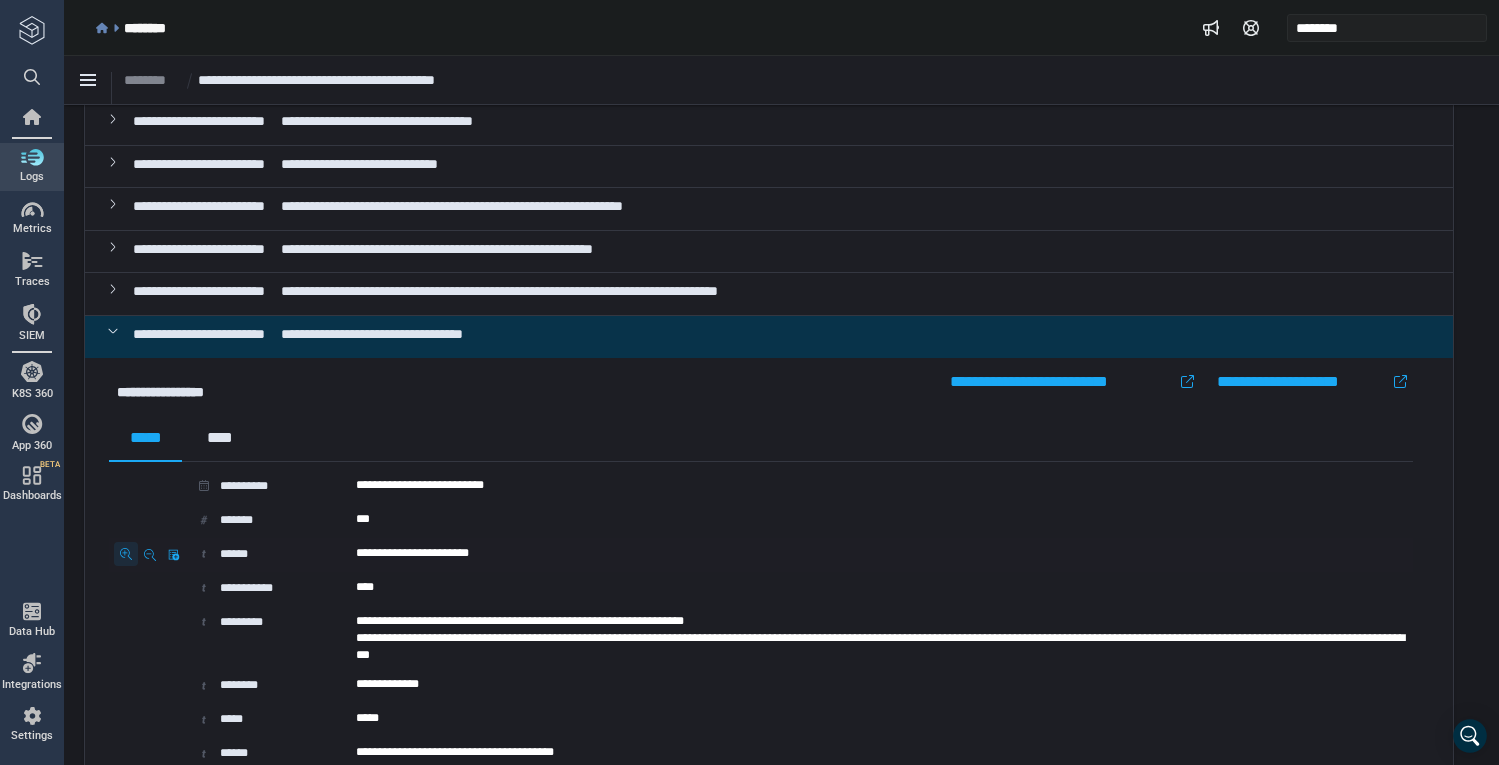 click at bounding box center (126, 554) 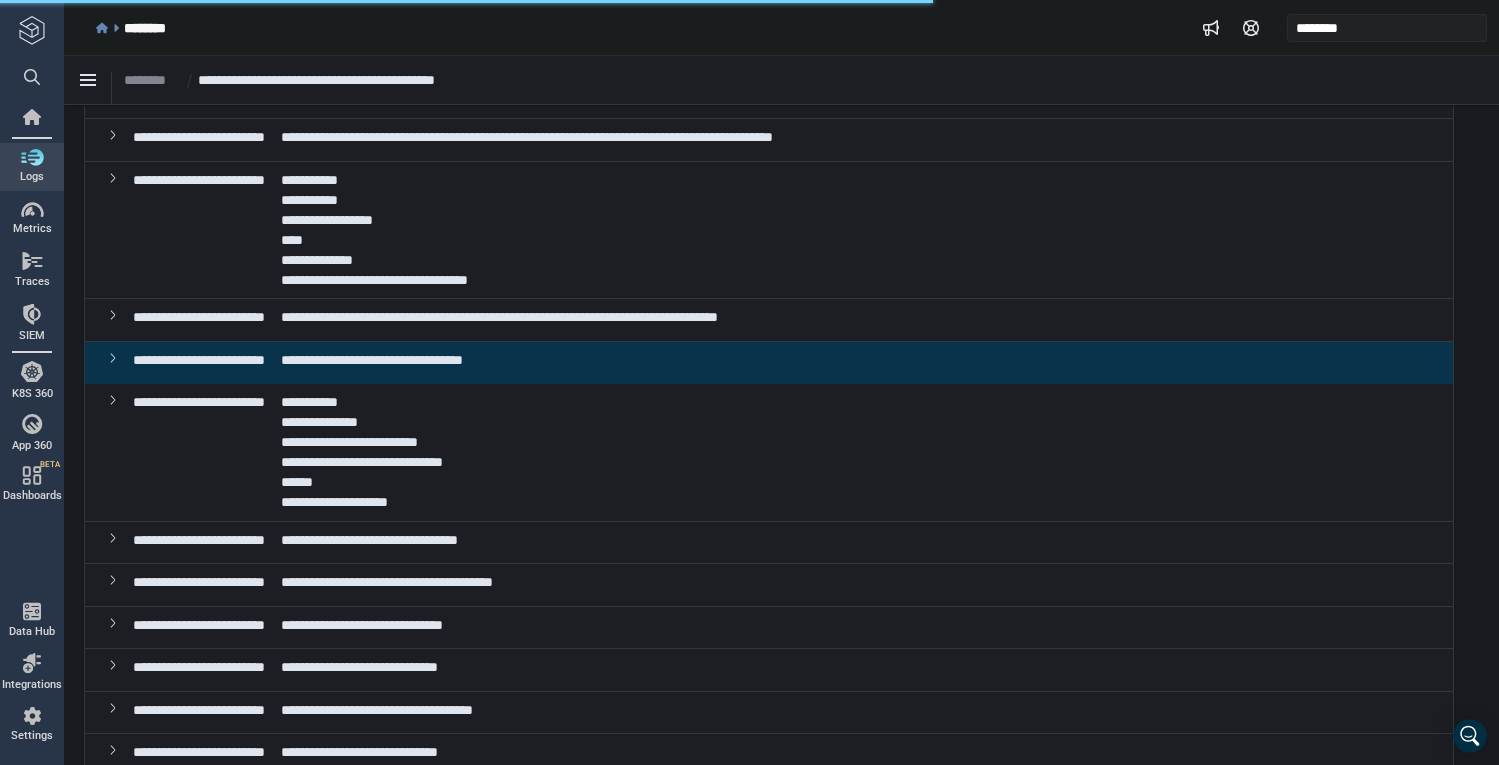 scroll, scrollTop: 300, scrollLeft: 0, axis: vertical 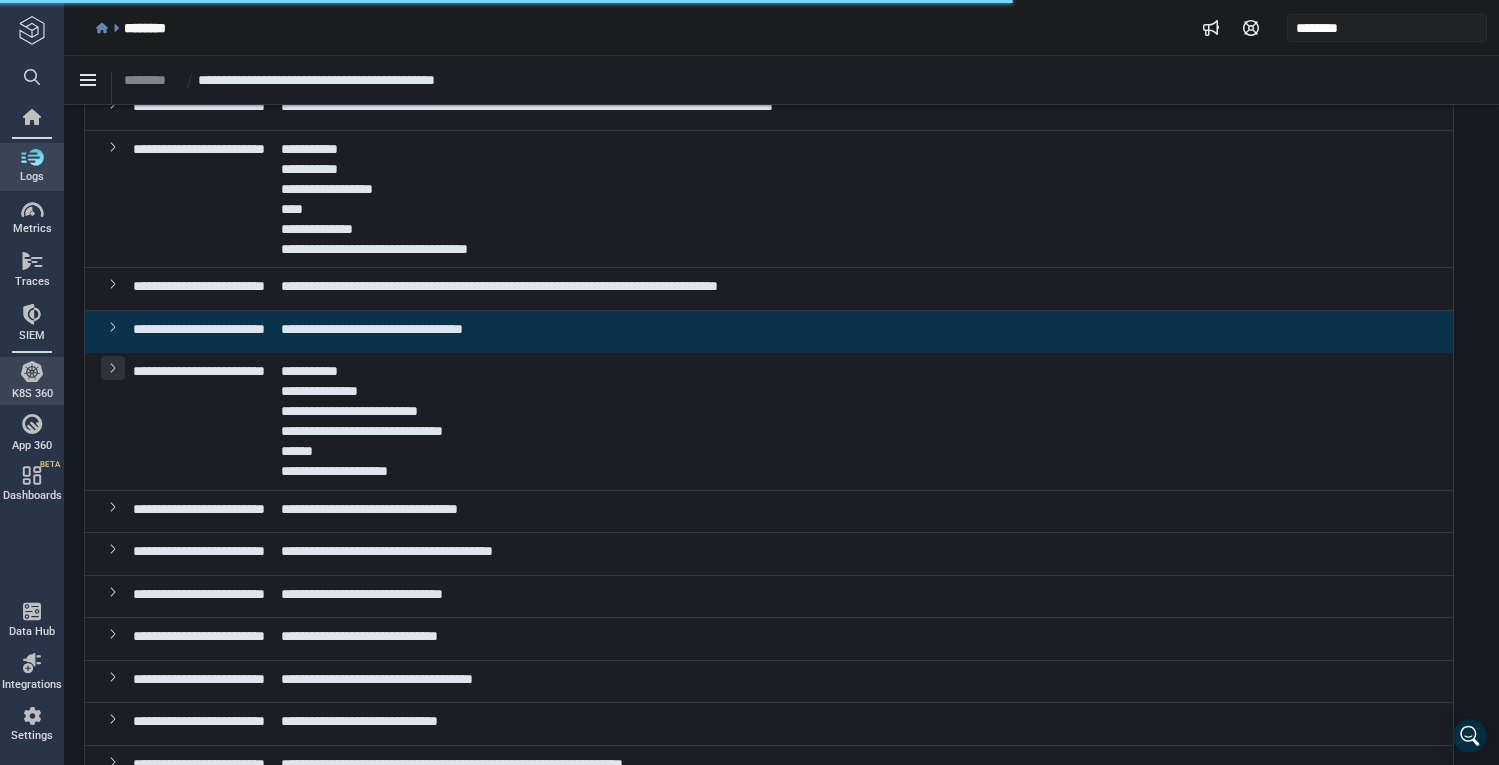 click 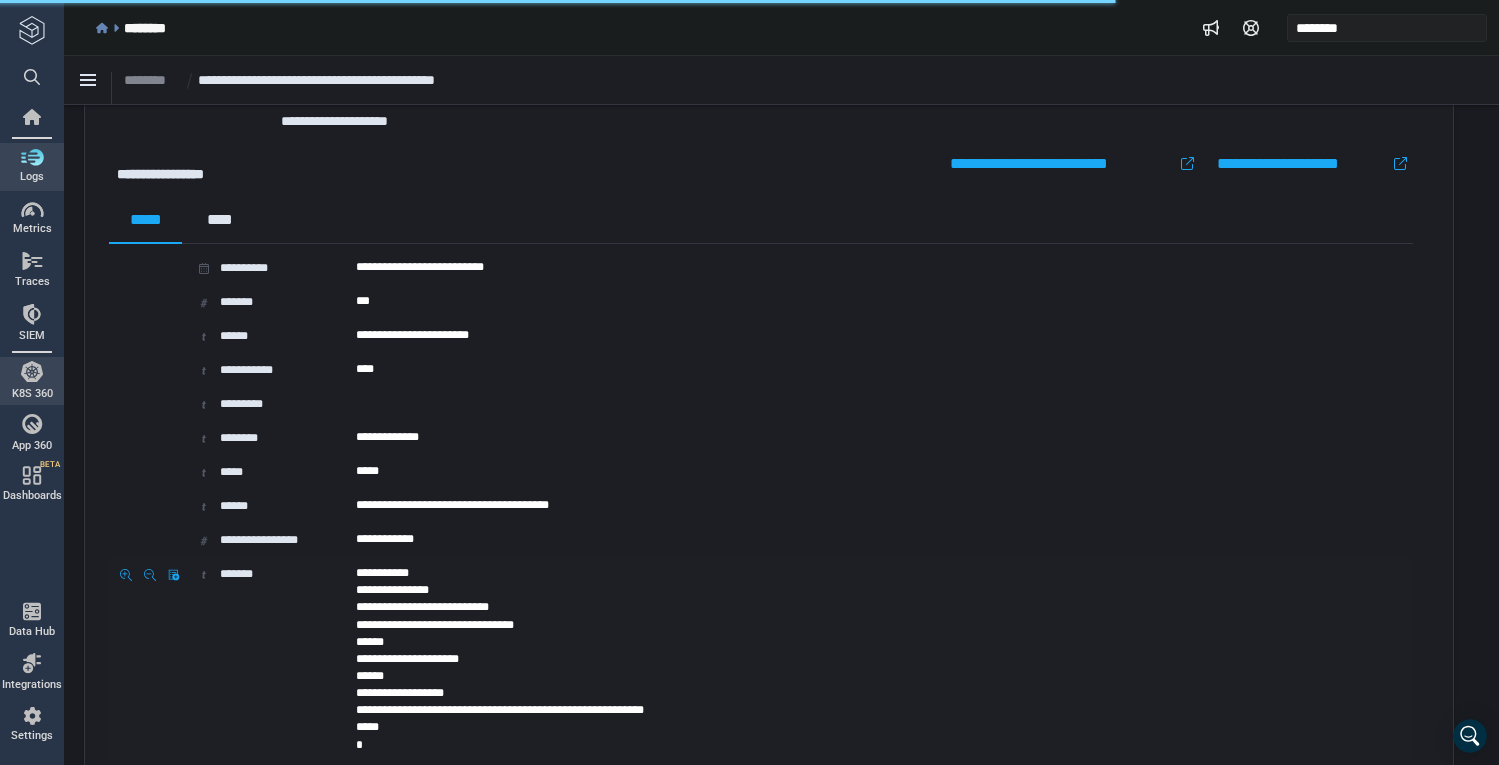 scroll, scrollTop: 800, scrollLeft: 0, axis: vertical 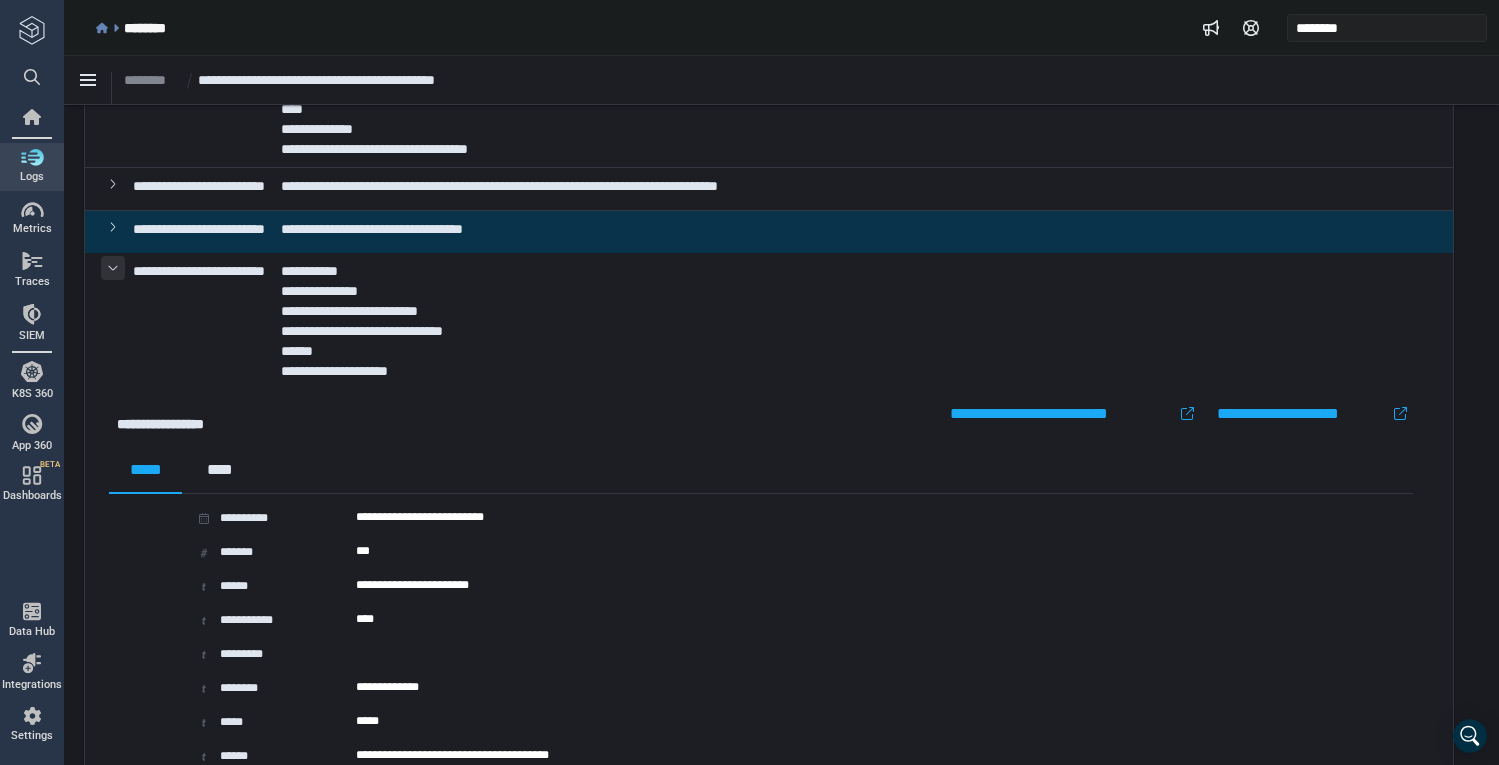 click at bounding box center (113, 268) 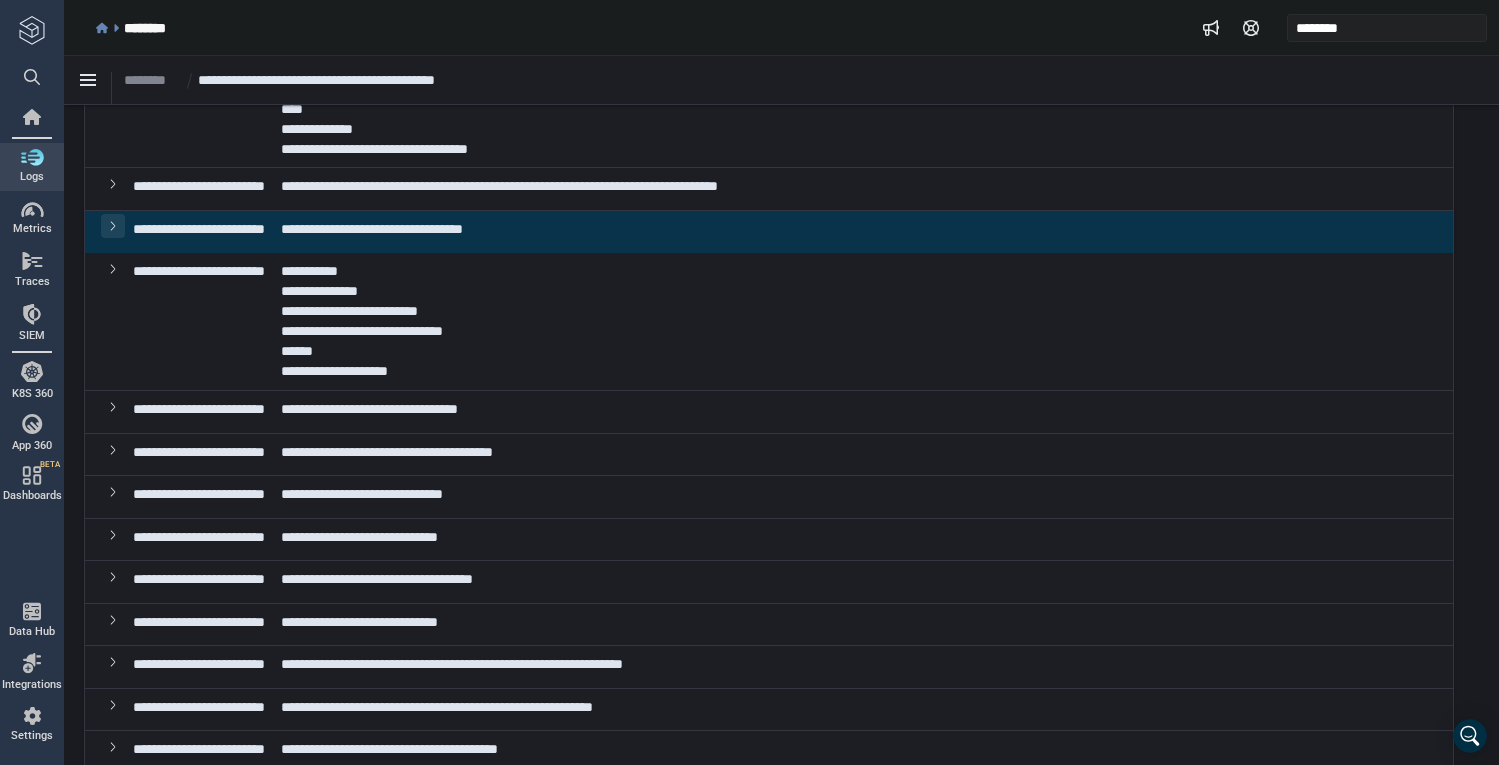 click at bounding box center (113, 226) 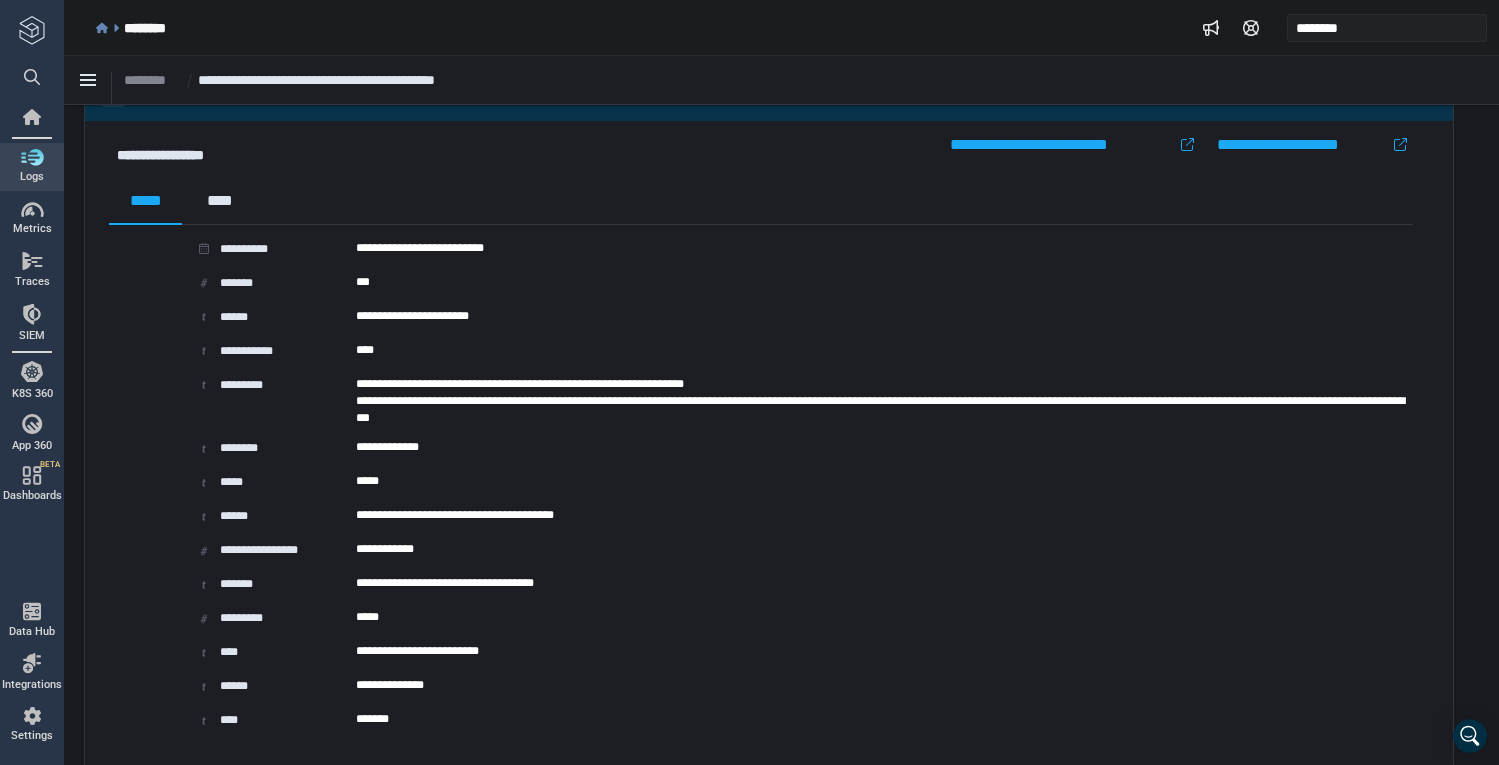 scroll, scrollTop: 300, scrollLeft: 0, axis: vertical 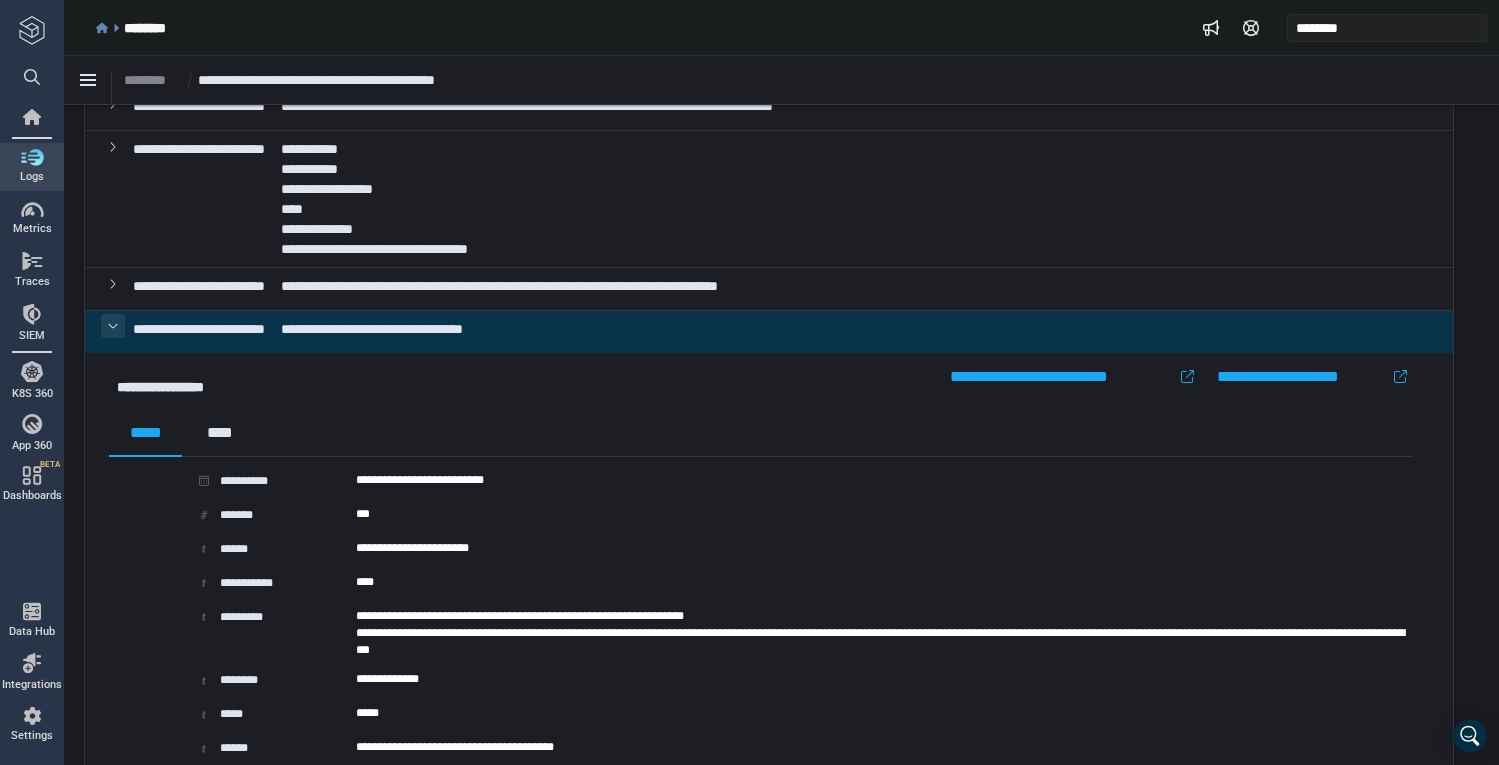 click at bounding box center (113, 326) 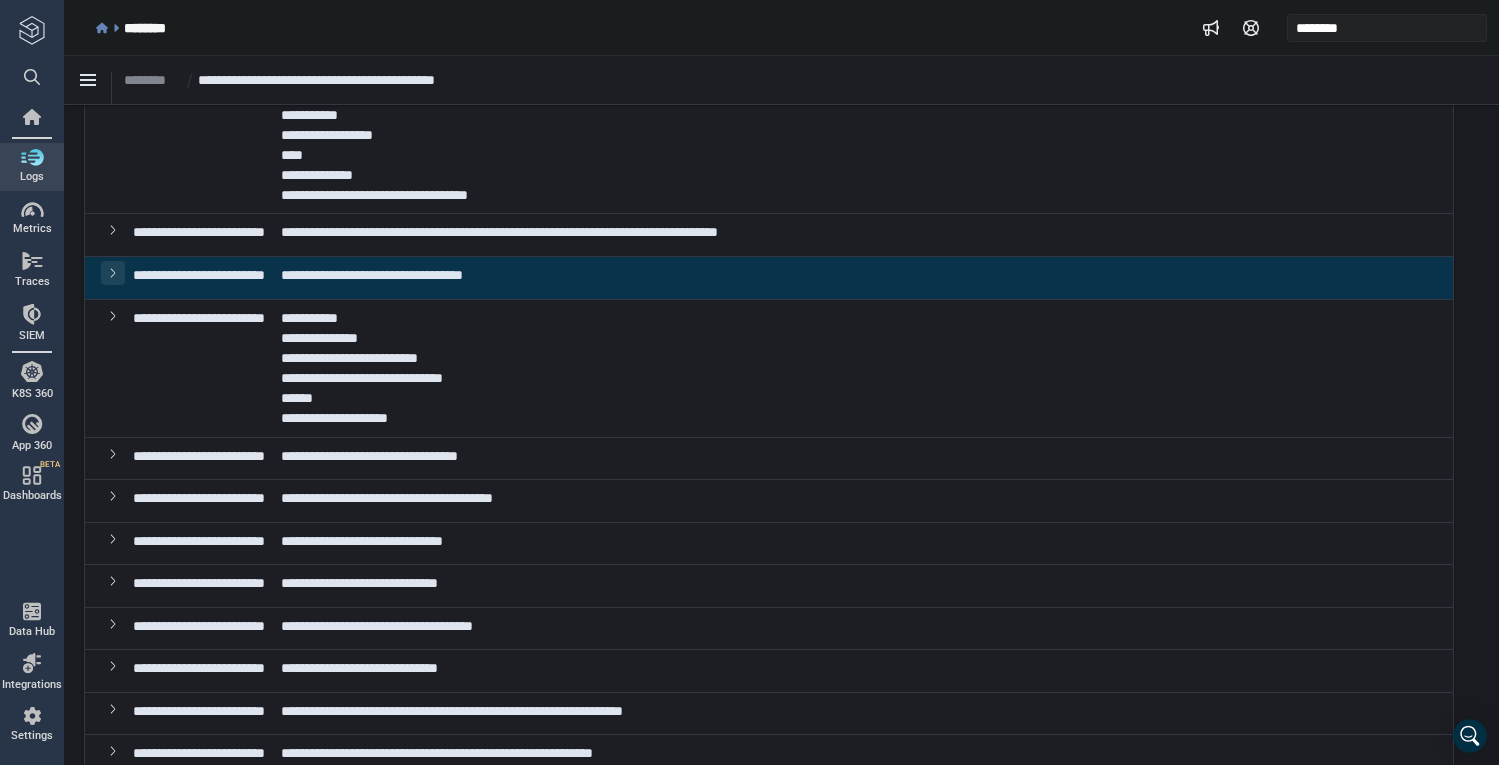 scroll, scrollTop: 482, scrollLeft: 0, axis: vertical 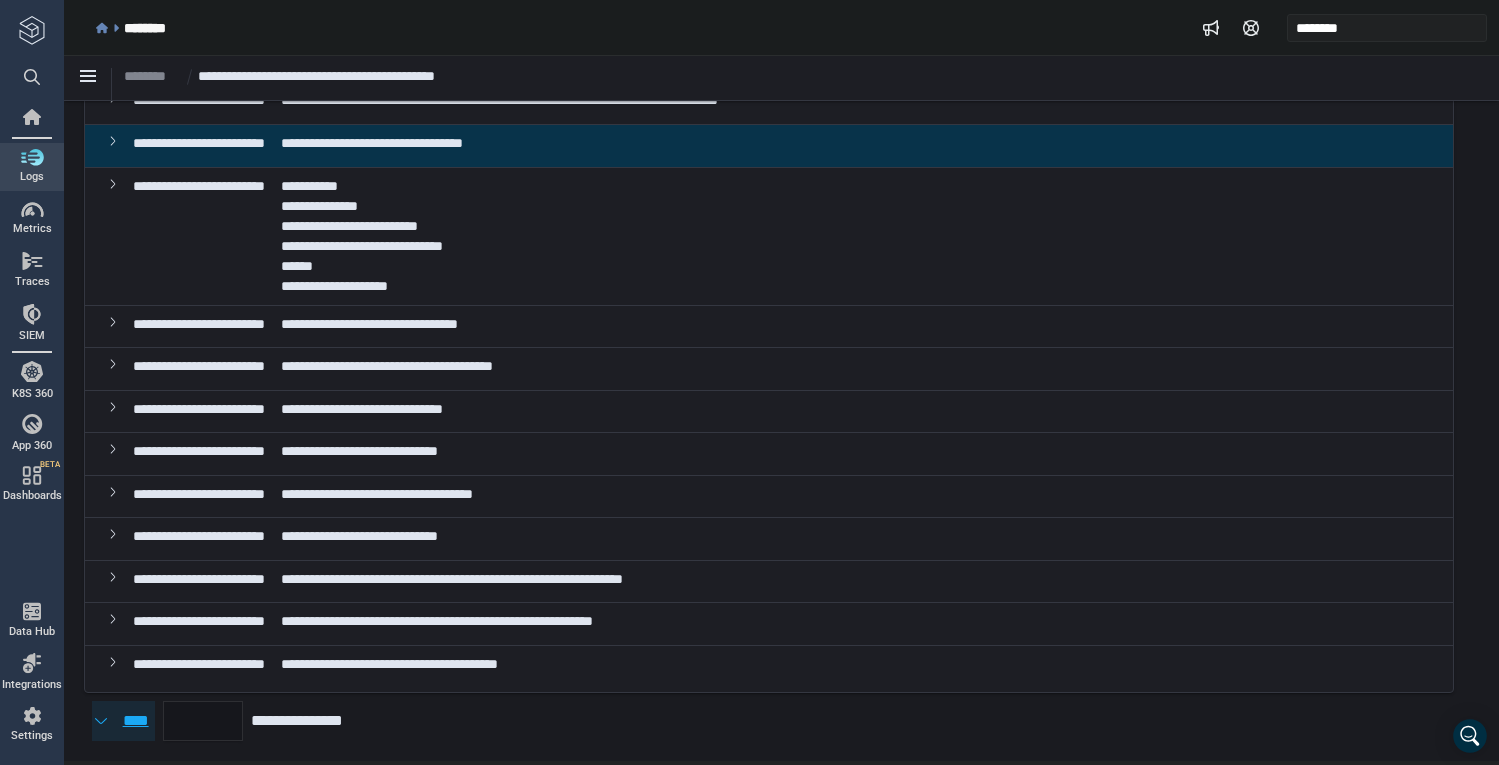click on "****" at bounding box center [135, 721] 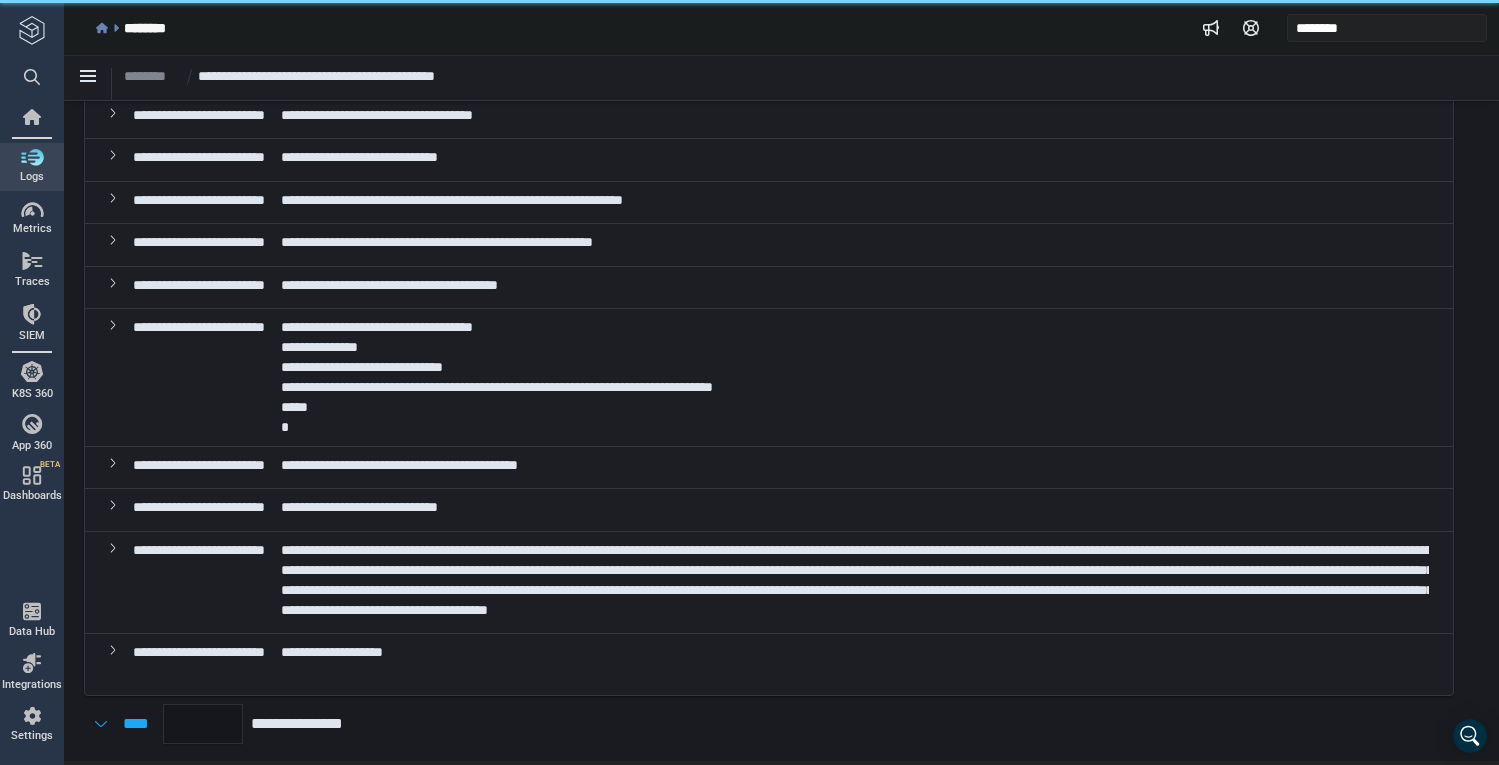 scroll, scrollTop: 863, scrollLeft: 0, axis: vertical 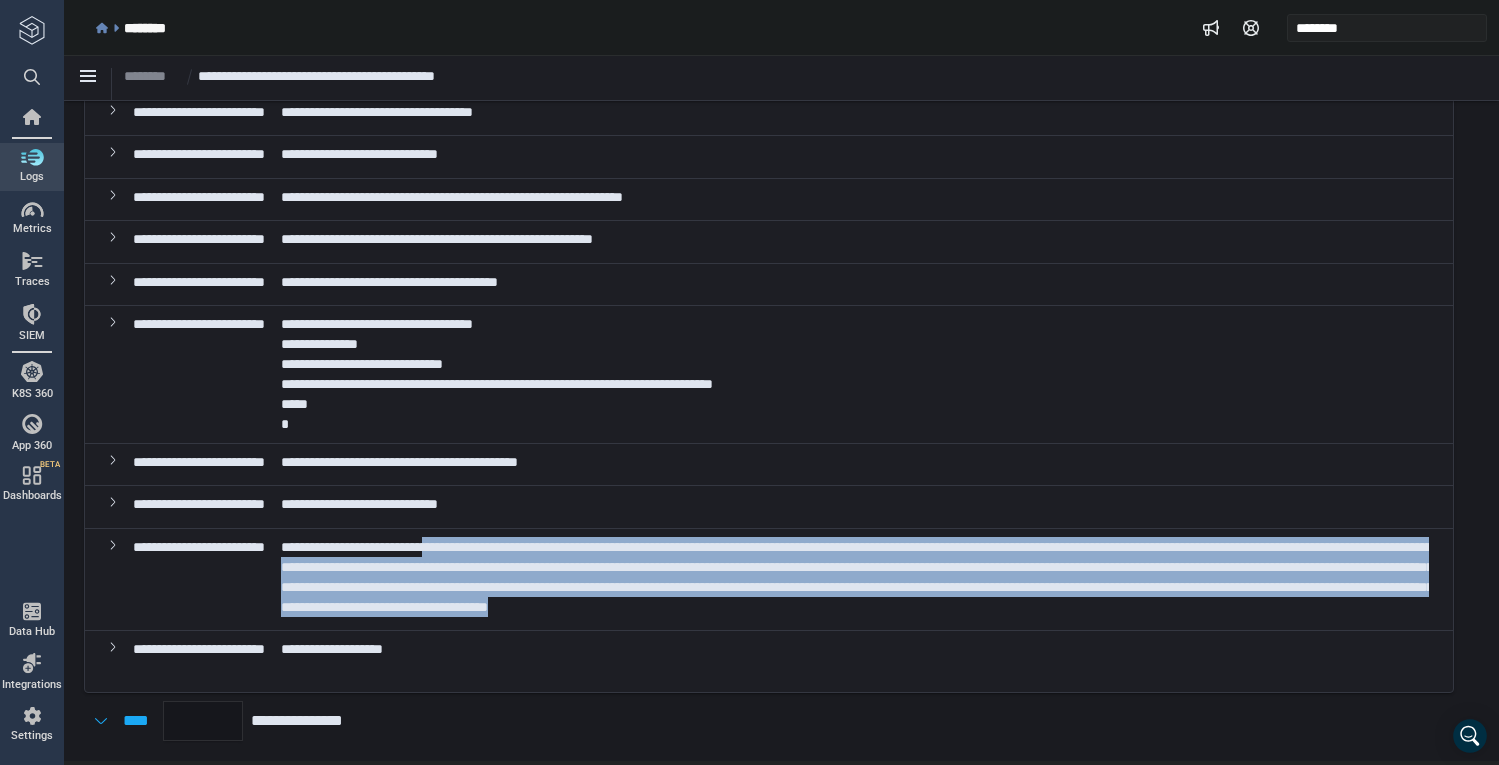drag, startPoint x: 685, startPoint y: 570, endPoint x: 529, endPoint y: 531, distance: 160.80112 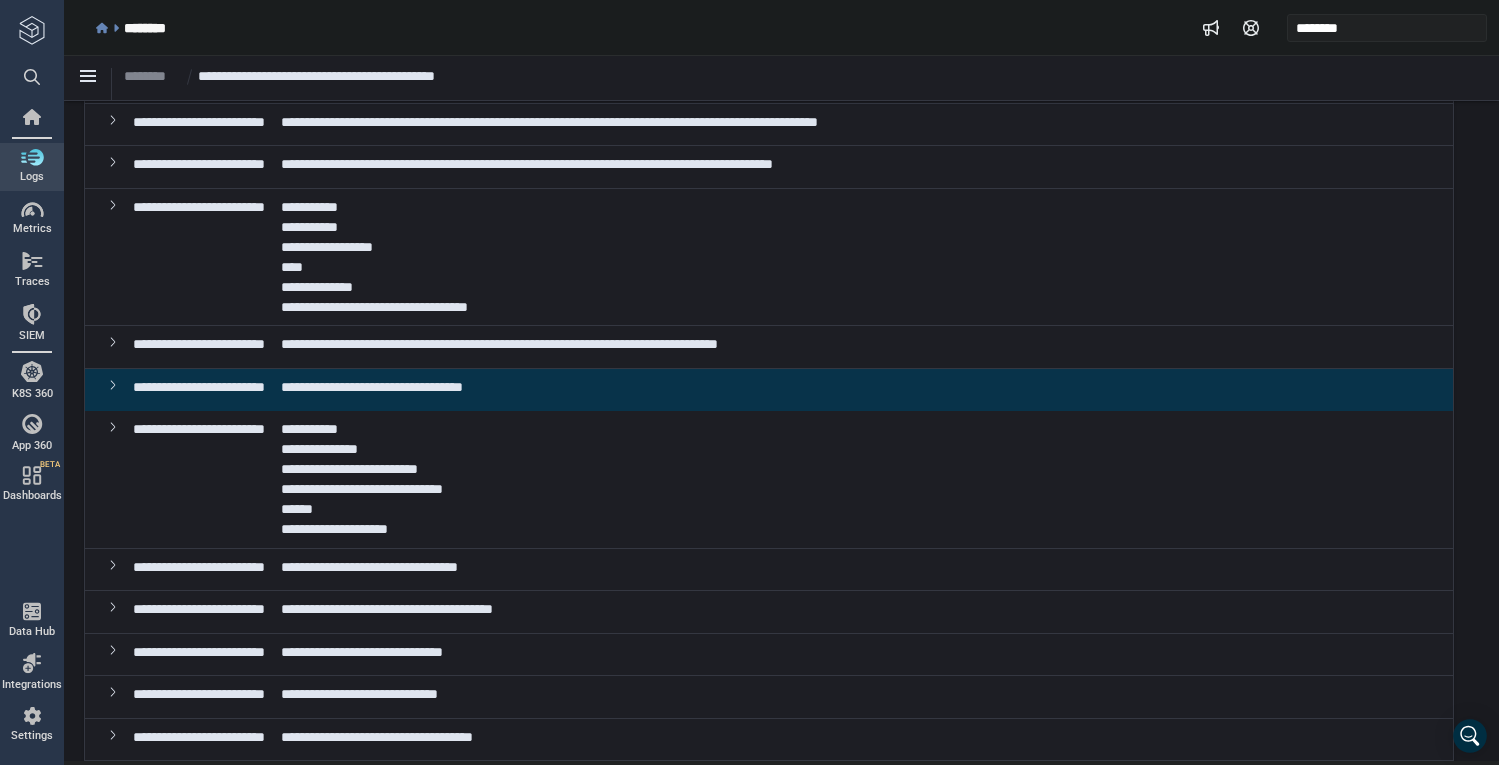 scroll, scrollTop: 163, scrollLeft: 0, axis: vertical 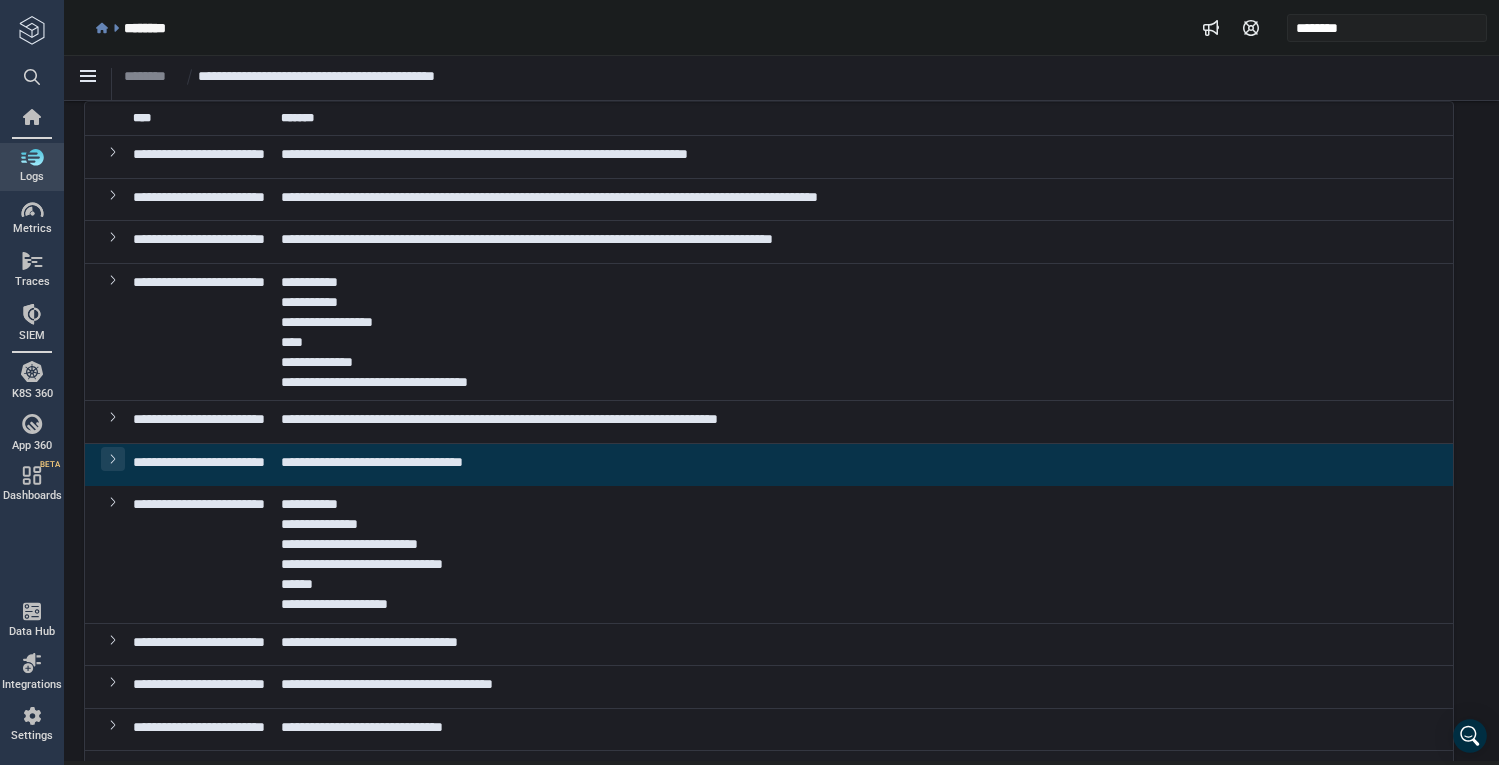 click at bounding box center (113, 458) 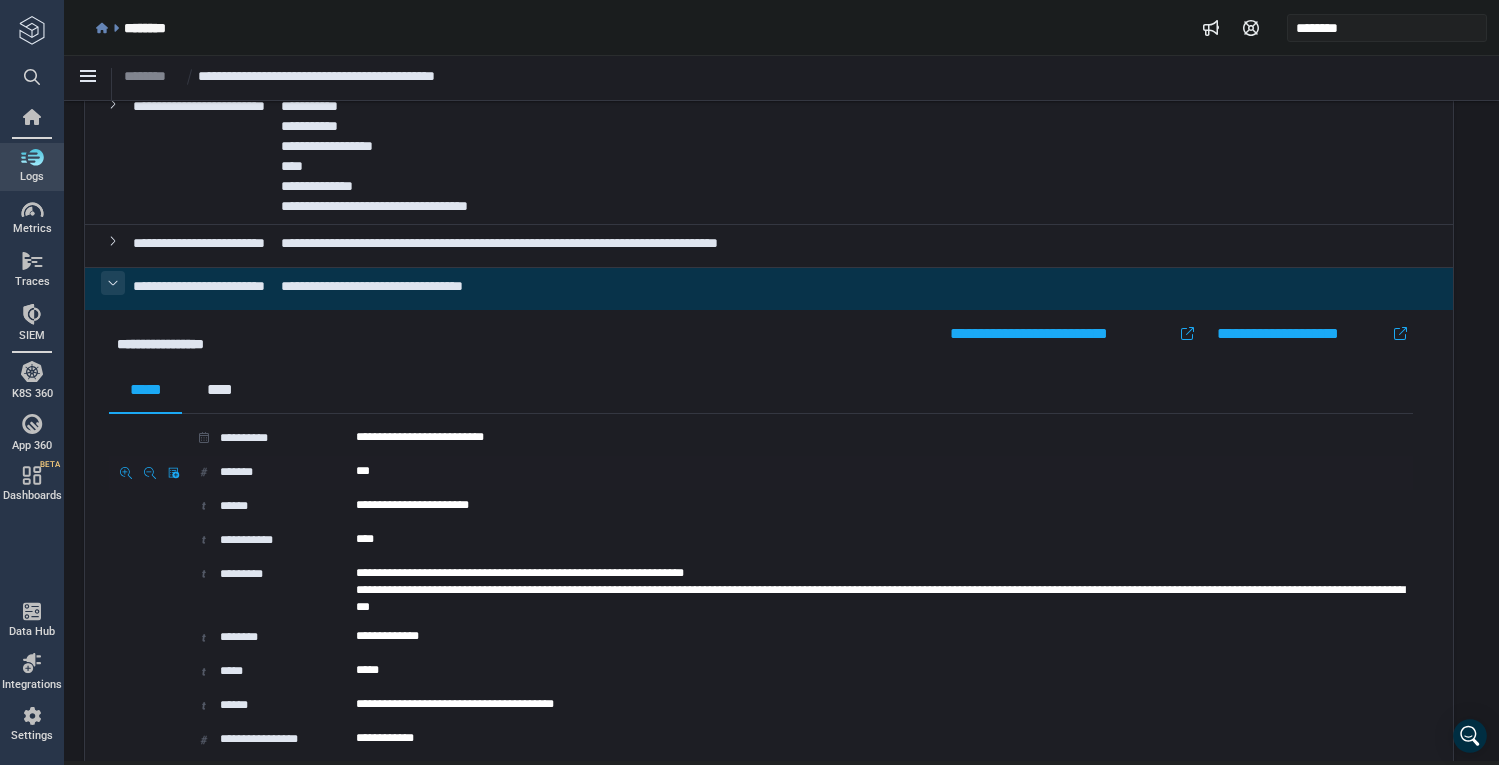 scroll, scrollTop: 463, scrollLeft: 0, axis: vertical 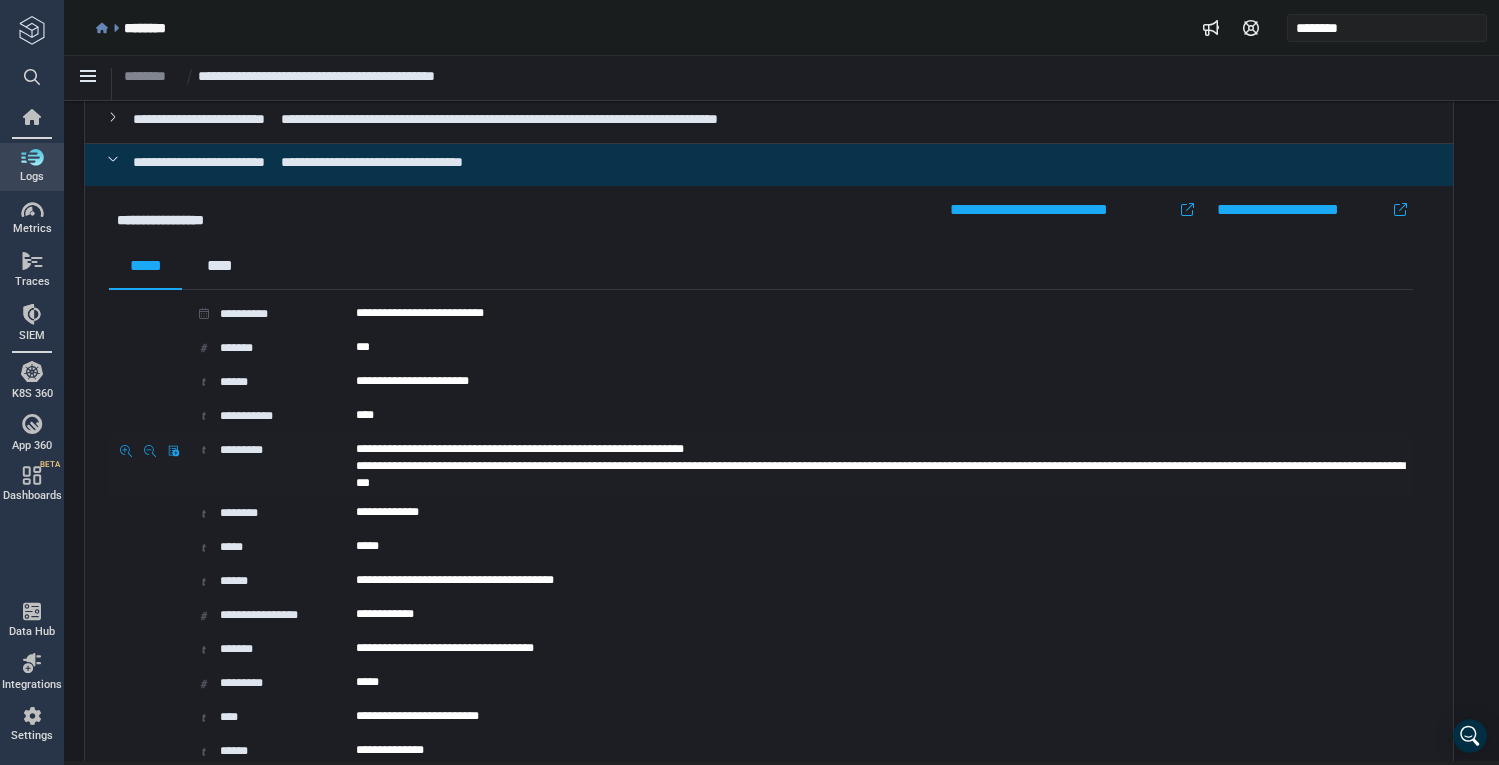 click on "**********" at bounding box center [882, 465] 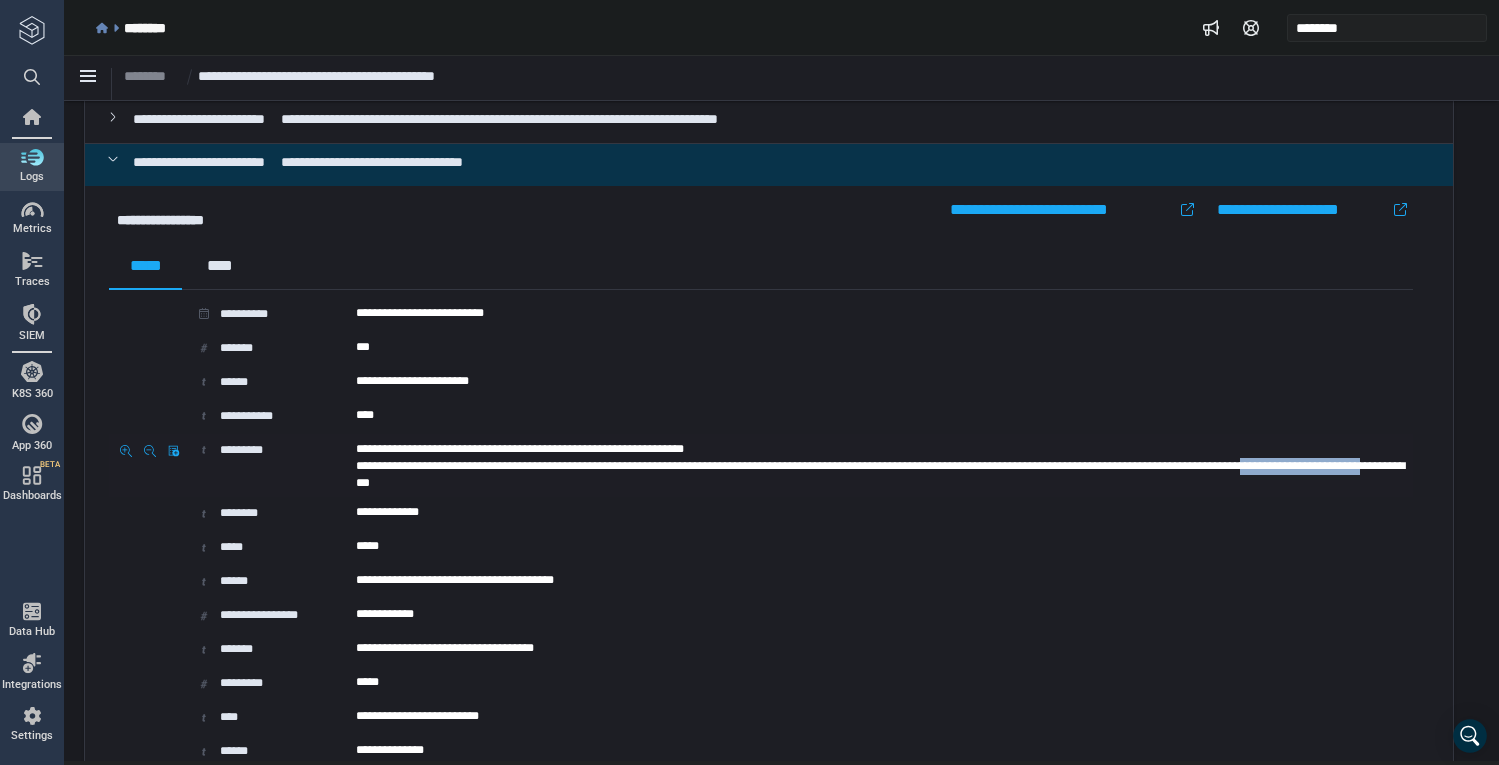 click on "**********" at bounding box center (882, 465) 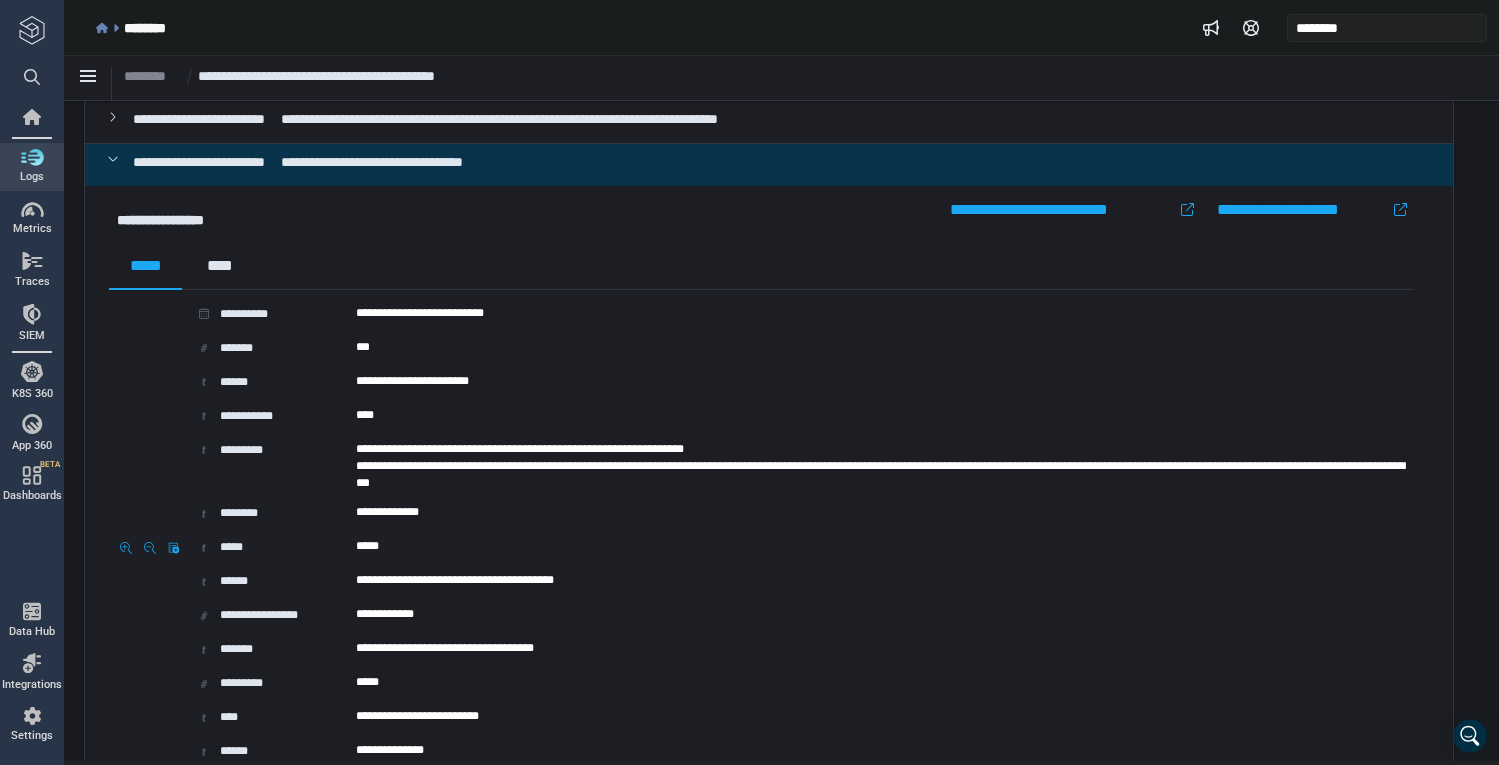 click on "*****" at bounding box center [882, 548] 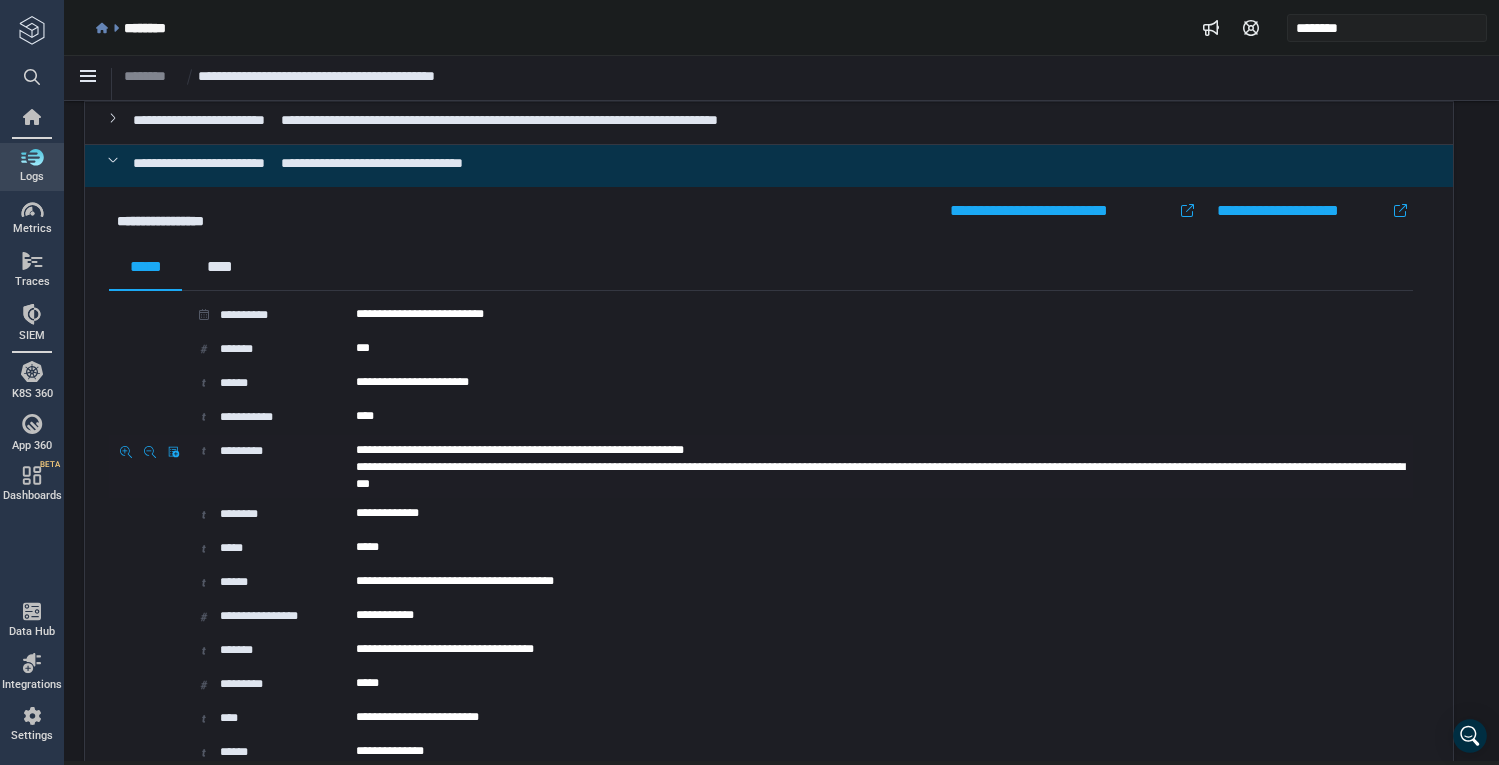 scroll, scrollTop: 363, scrollLeft: 0, axis: vertical 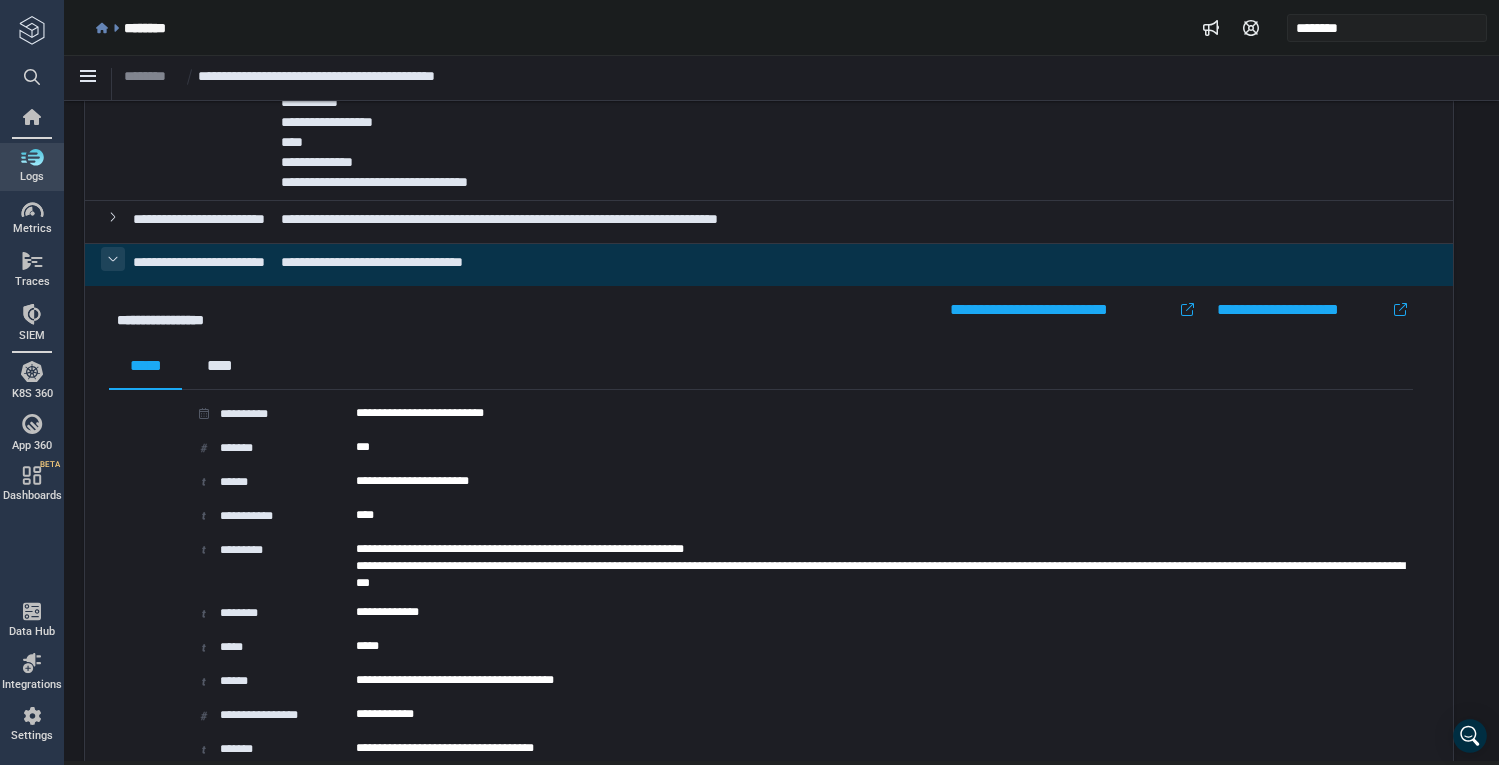 click 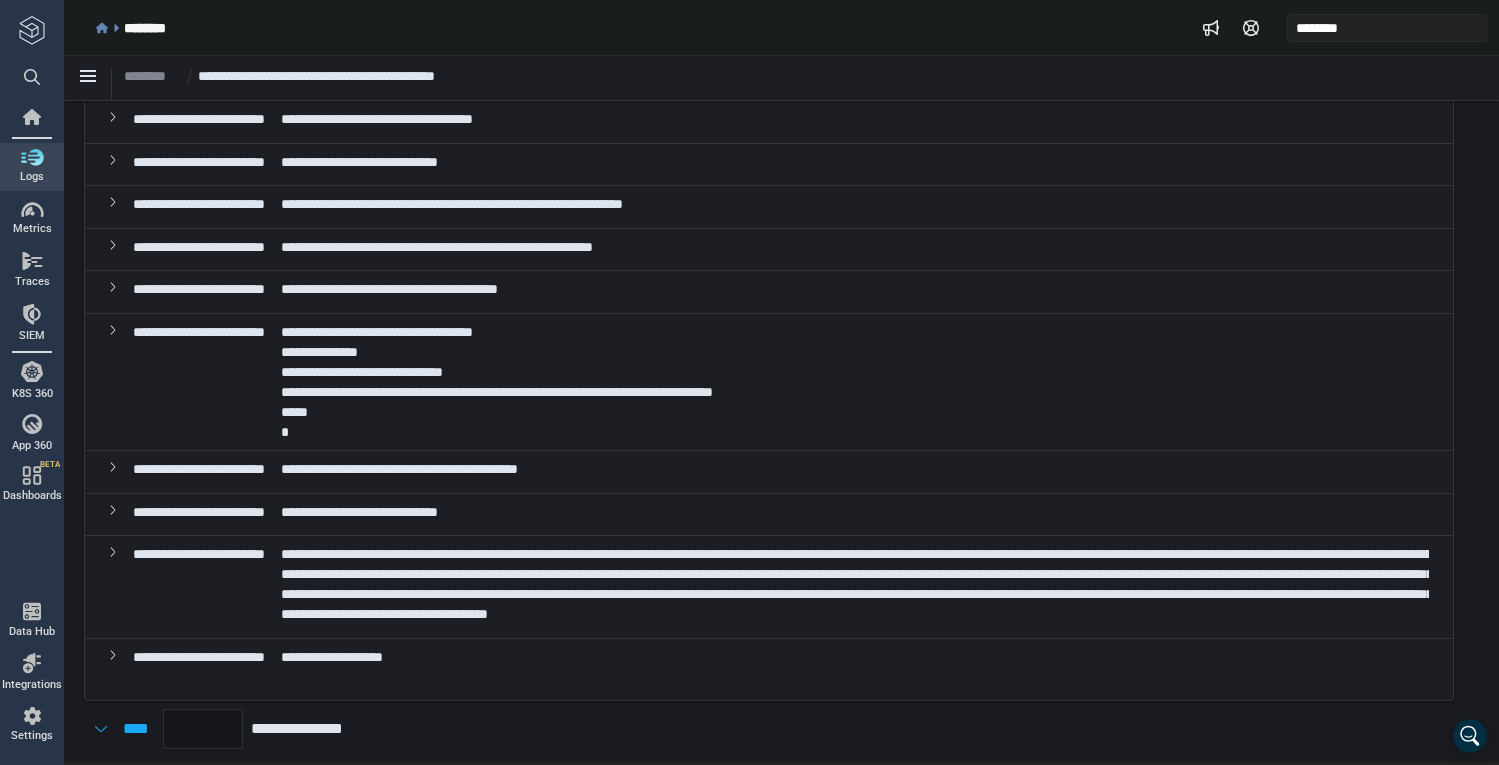 scroll, scrollTop: 864, scrollLeft: 0, axis: vertical 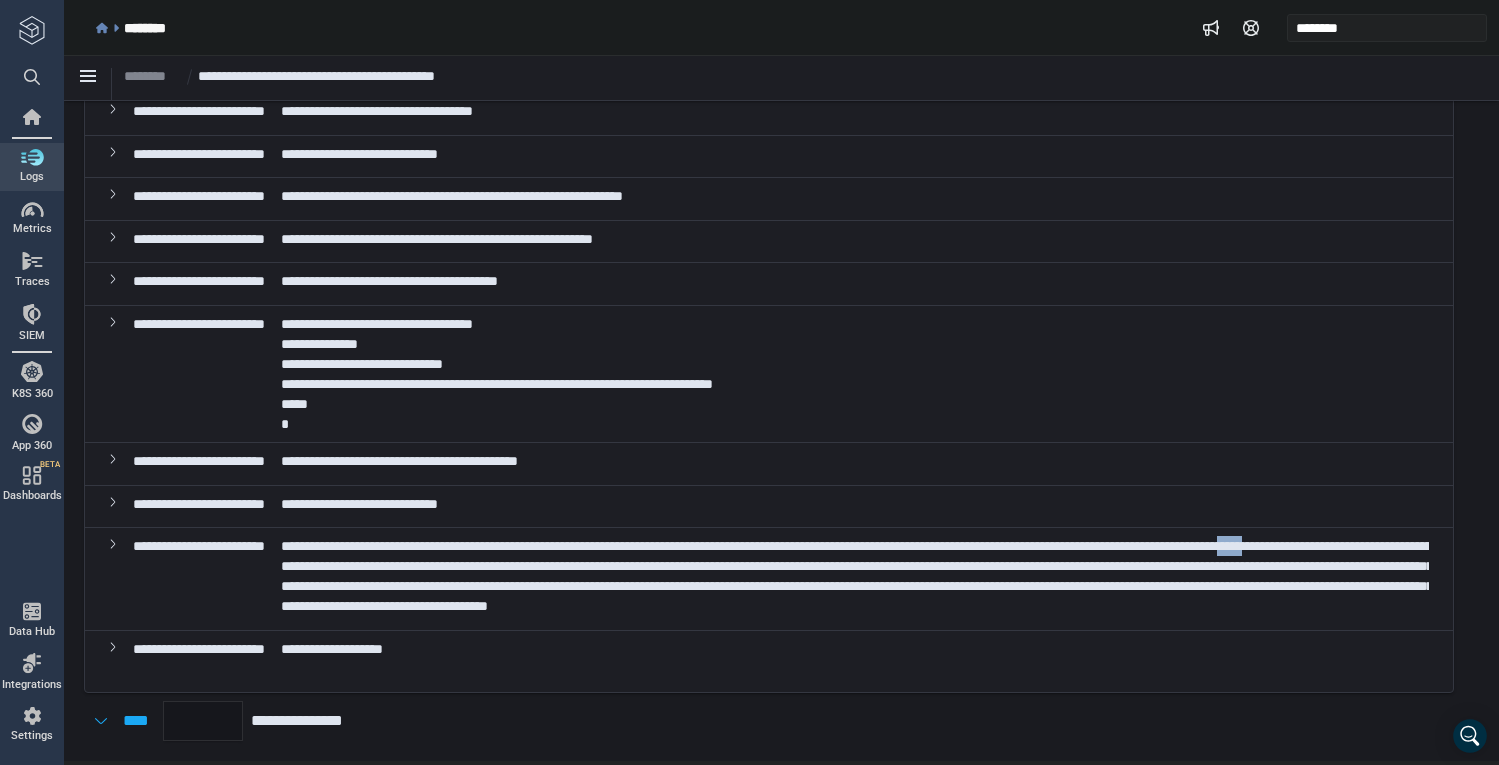 drag, startPoint x: 492, startPoint y: 544, endPoint x: 537, endPoint y: 550, distance: 45.39824 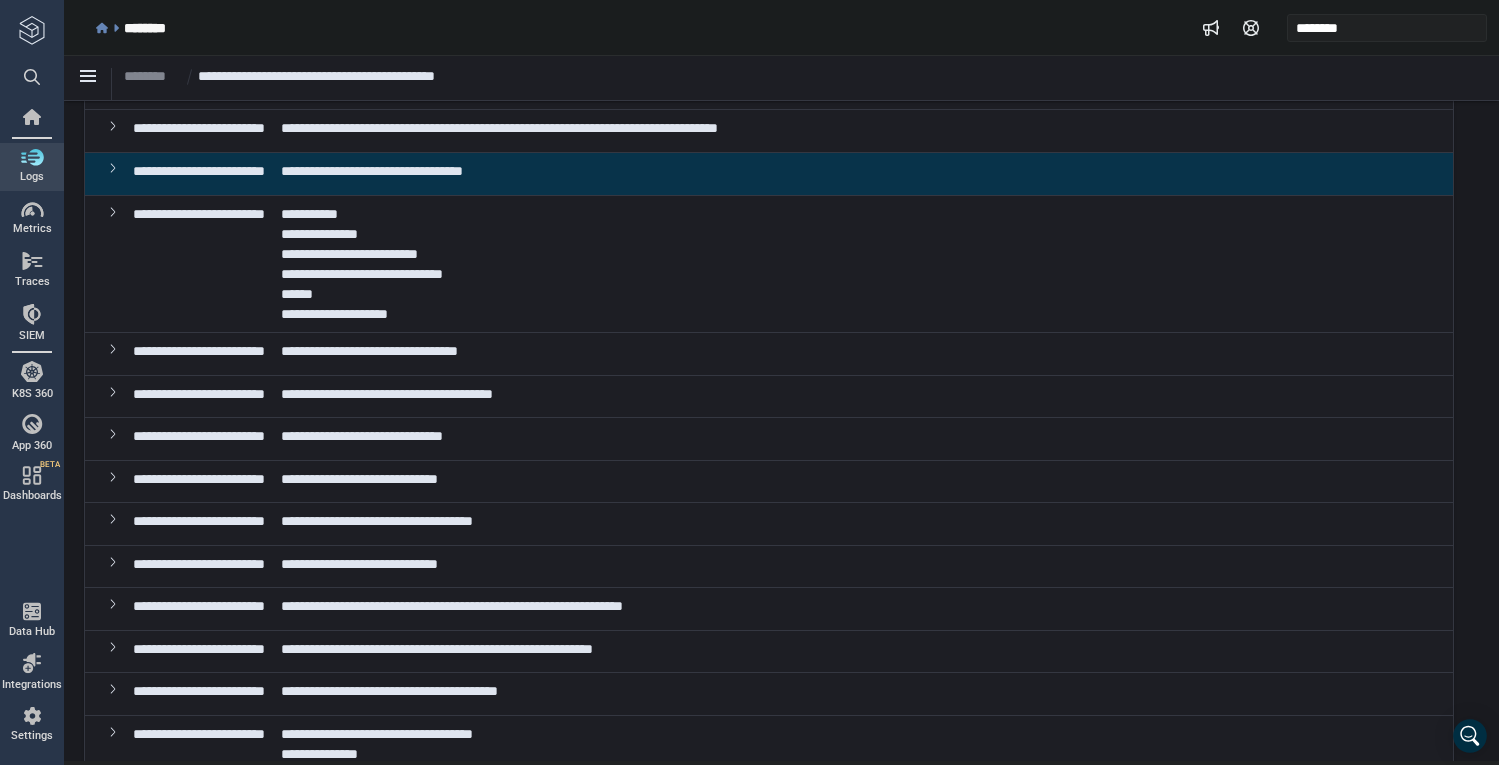 scroll, scrollTop: 364, scrollLeft: 0, axis: vertical 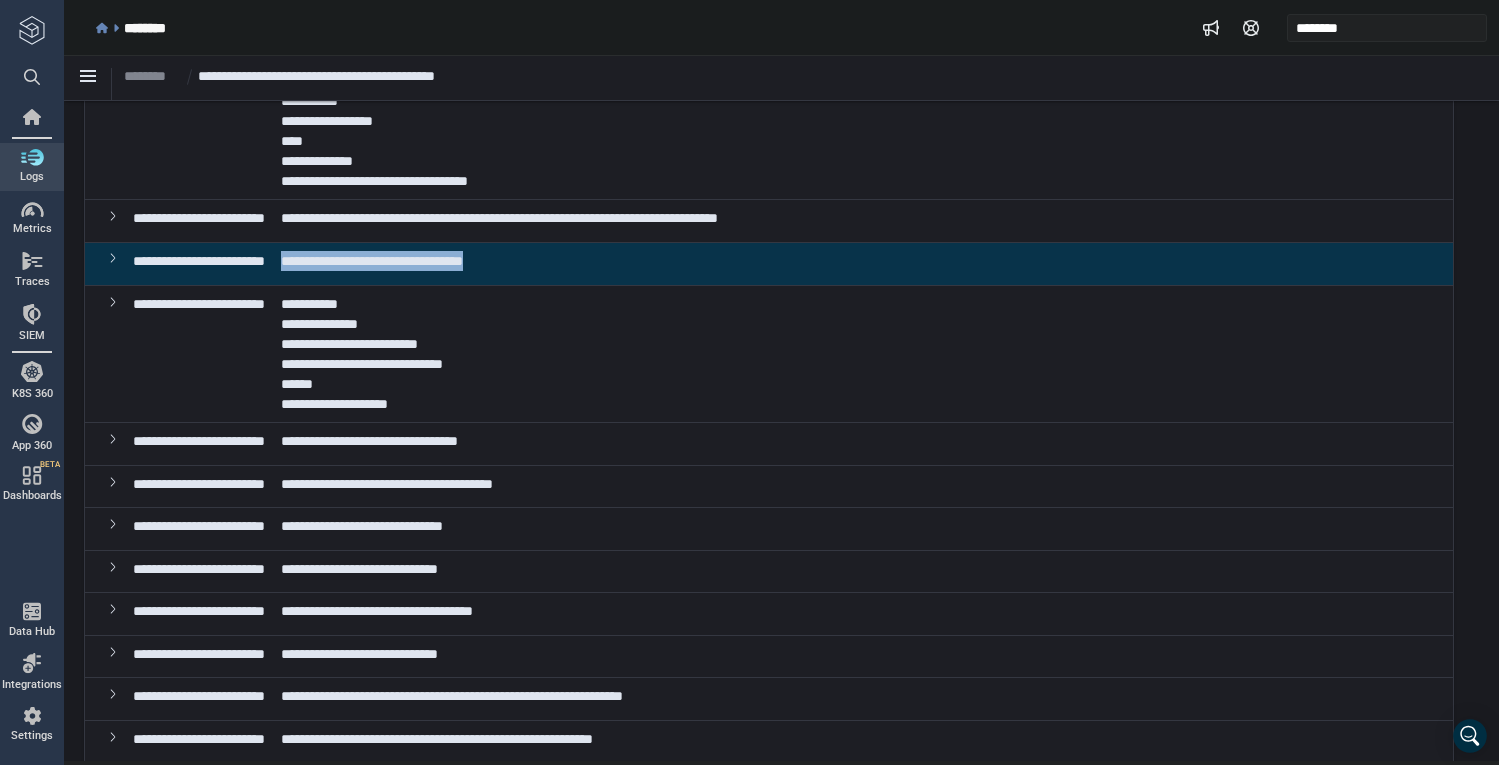 drag, startPoint x: 579, startPoint y: 256, endPoint x: 334, endPoint y: 260, distance: 245.03265 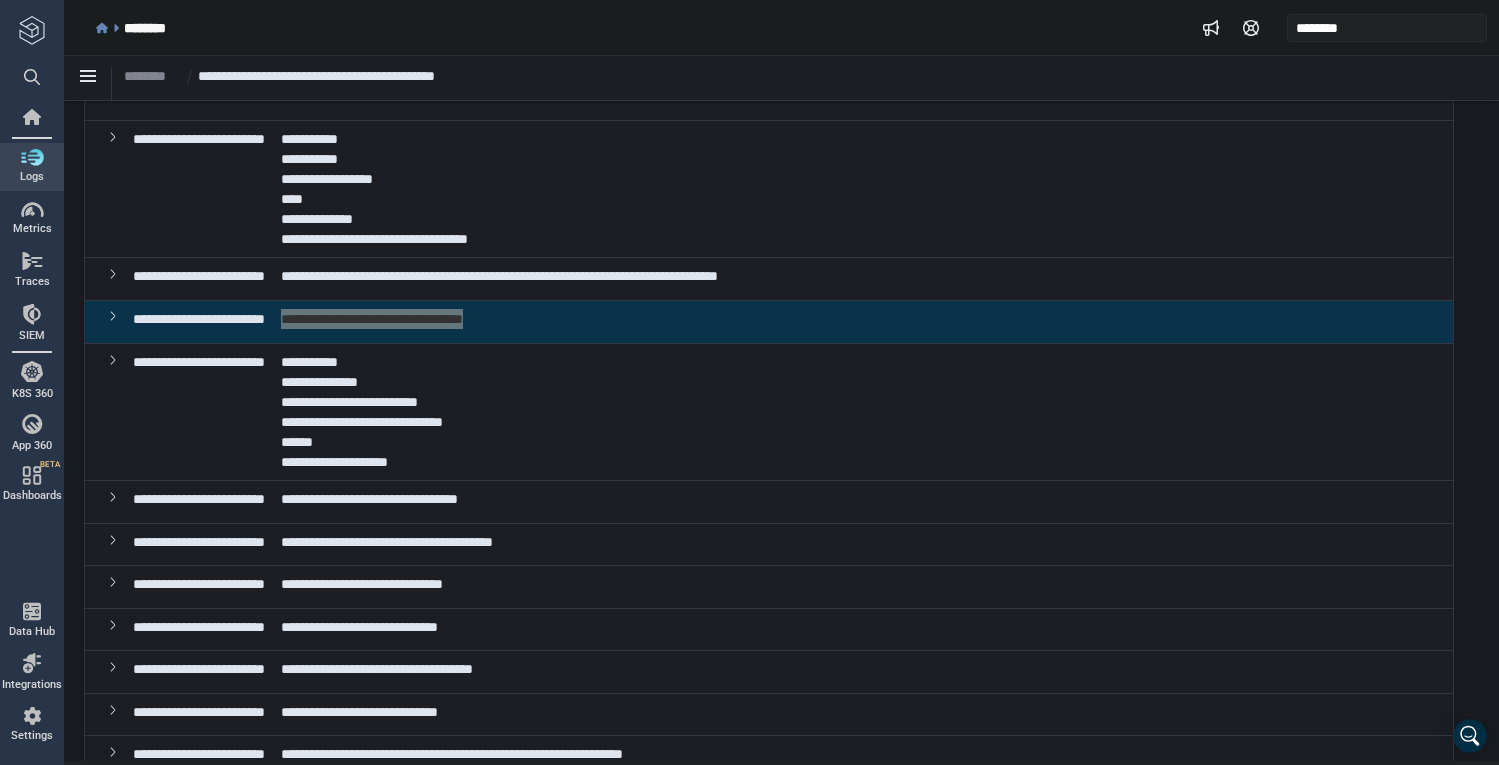 scroll, scrollTop: 164, scrollLeft: 0, axis: vertical 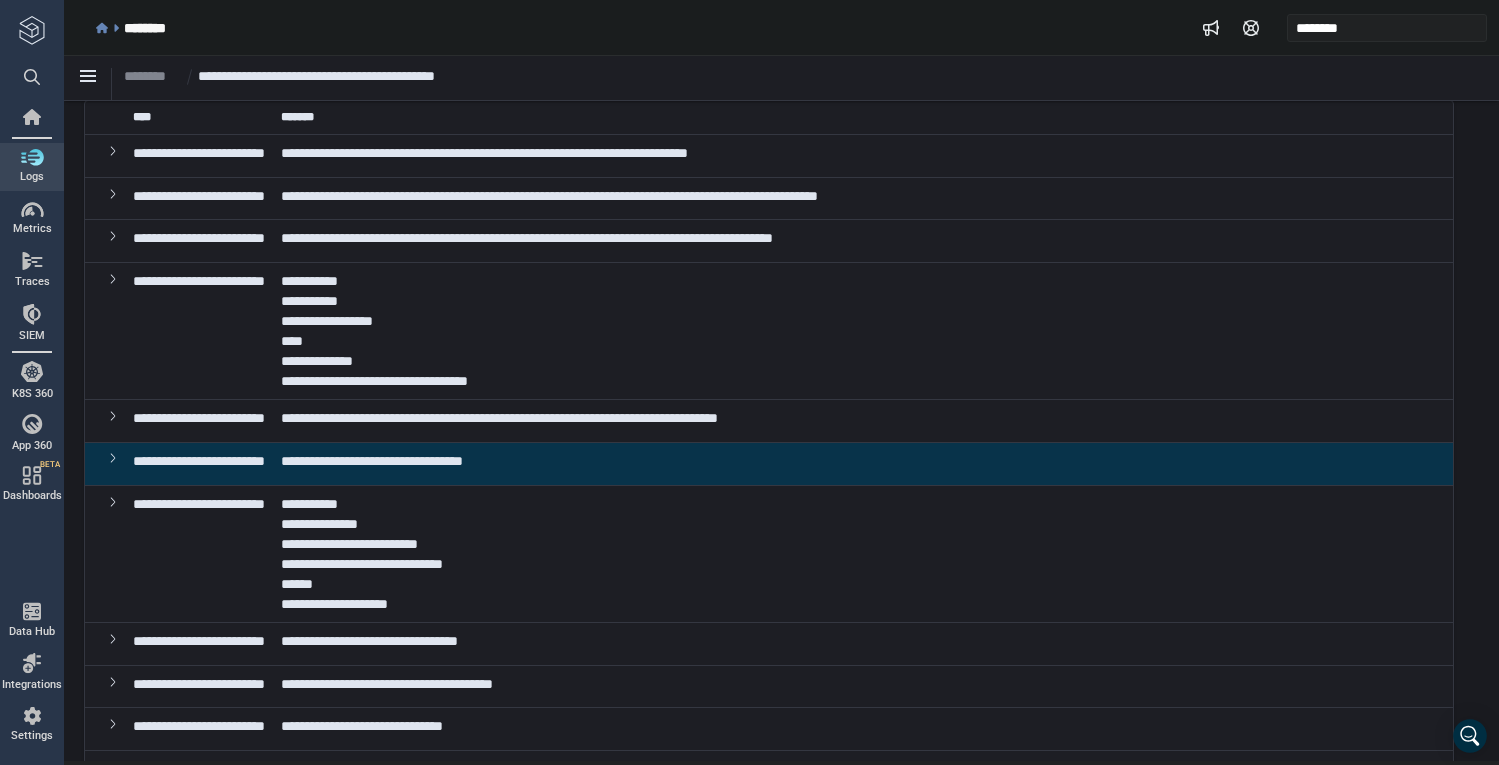 click on "**********" at bounding box center [855, 463] 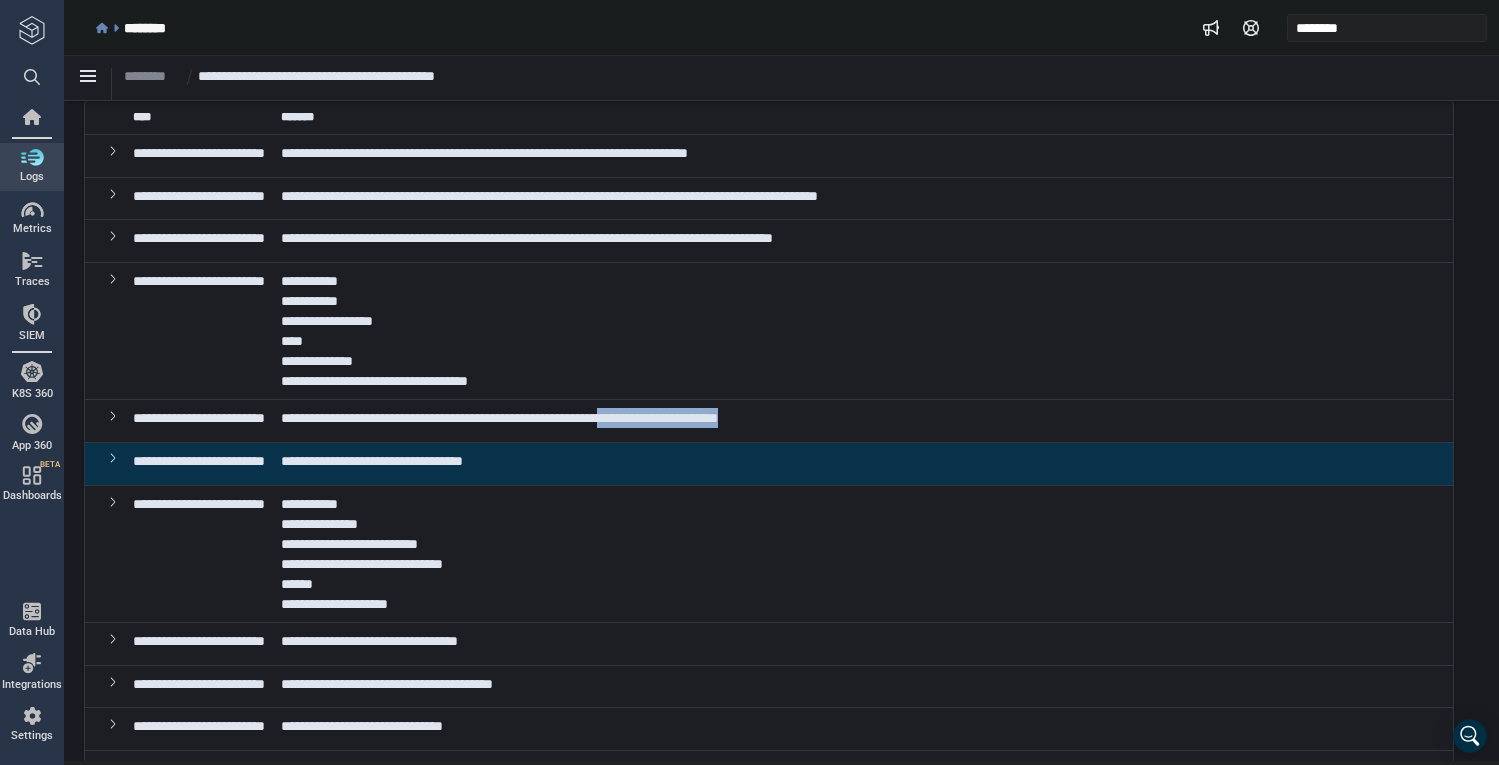 click on "**********" at bounding box center [499, 418] 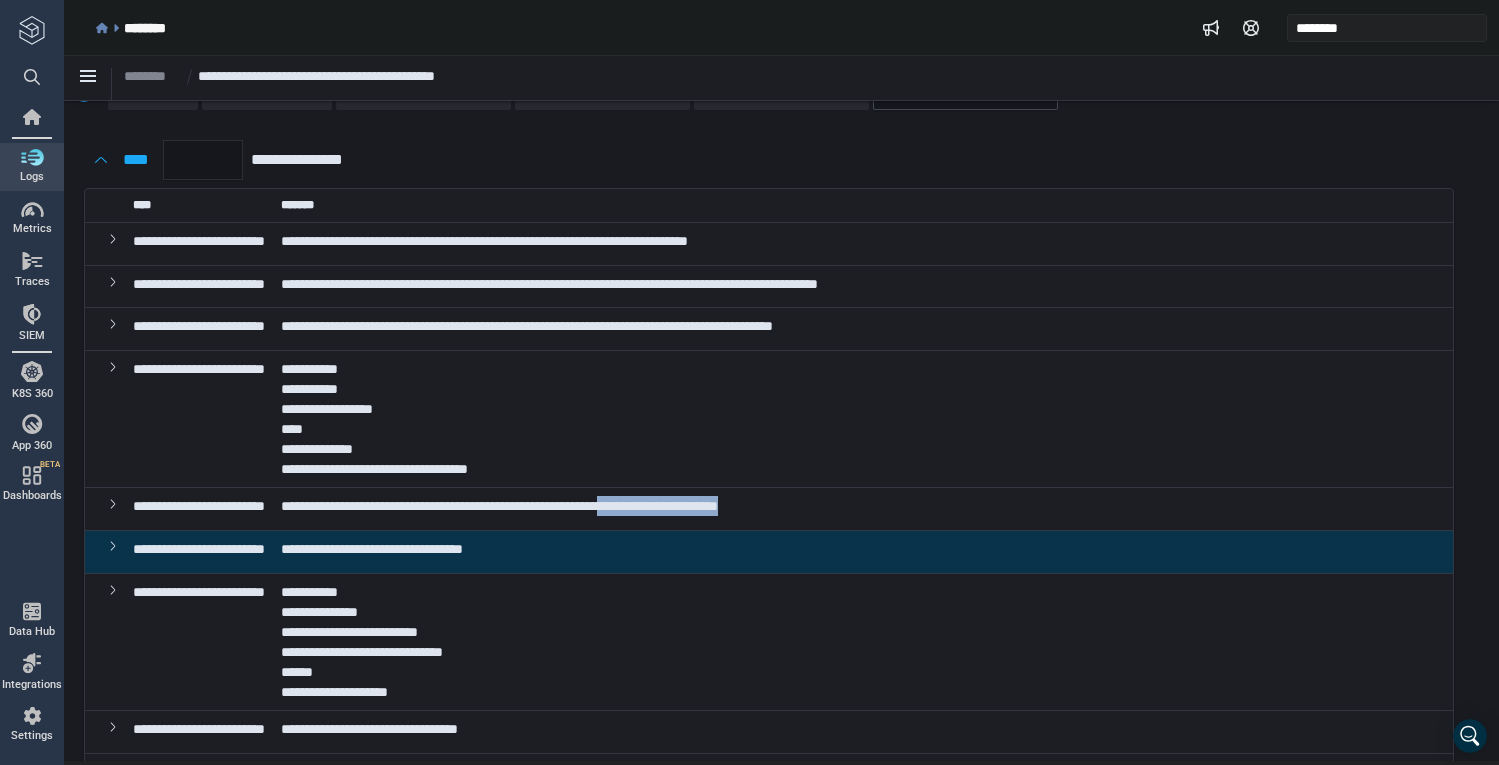 scroll, scrollTop: 64, scrollLeft: 0, axis: vertical 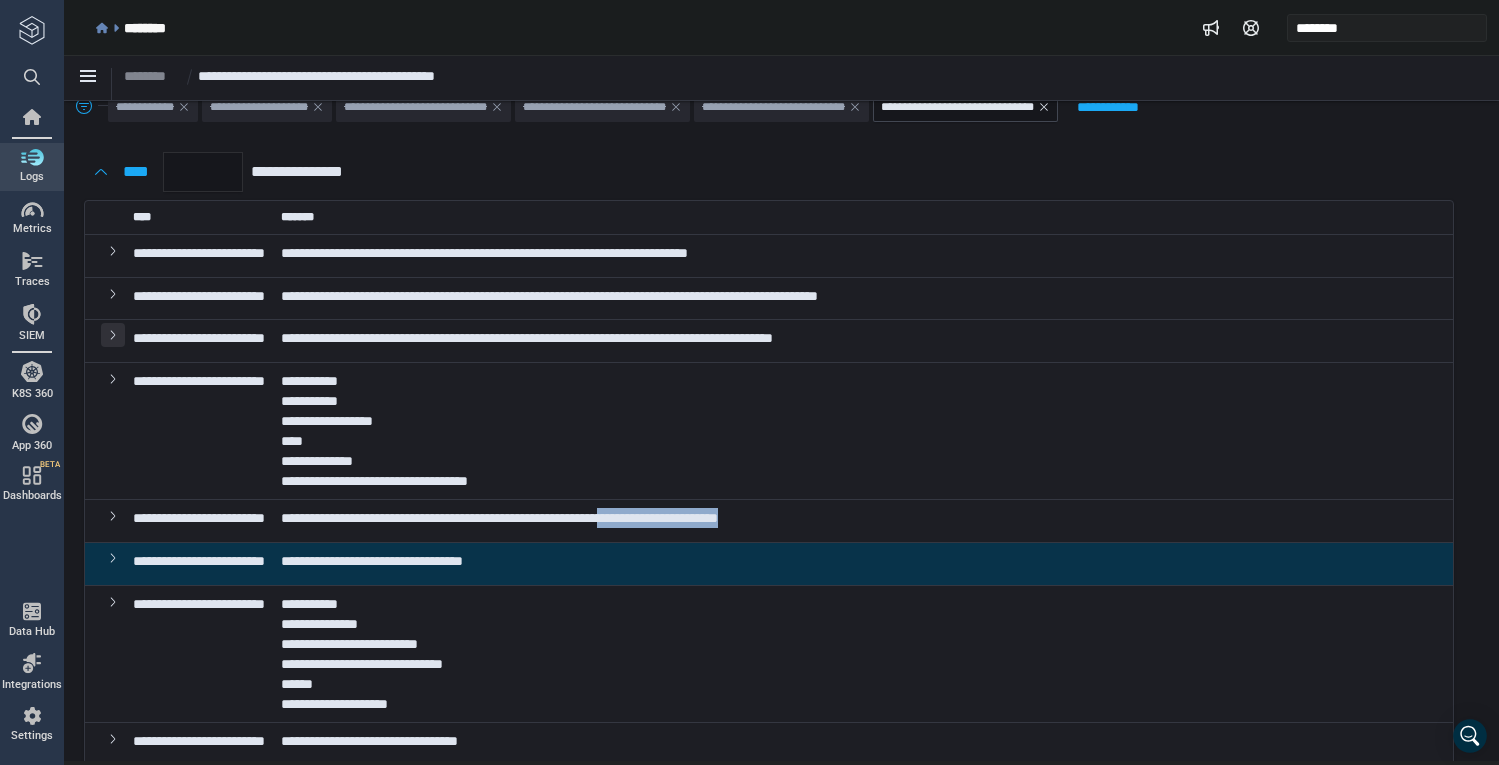 click at bounding box center [113, 335] 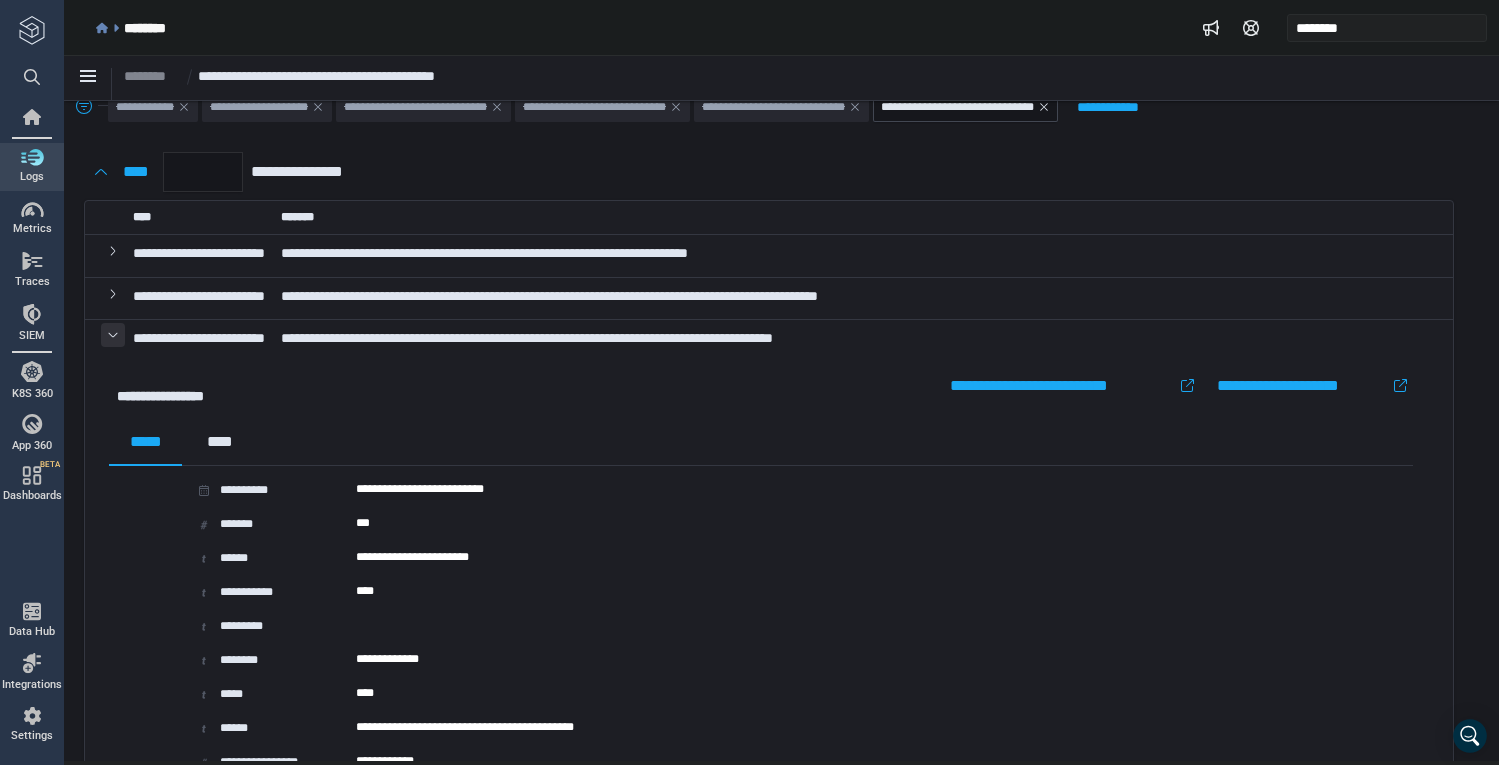 click at bounding box center [113, 335] 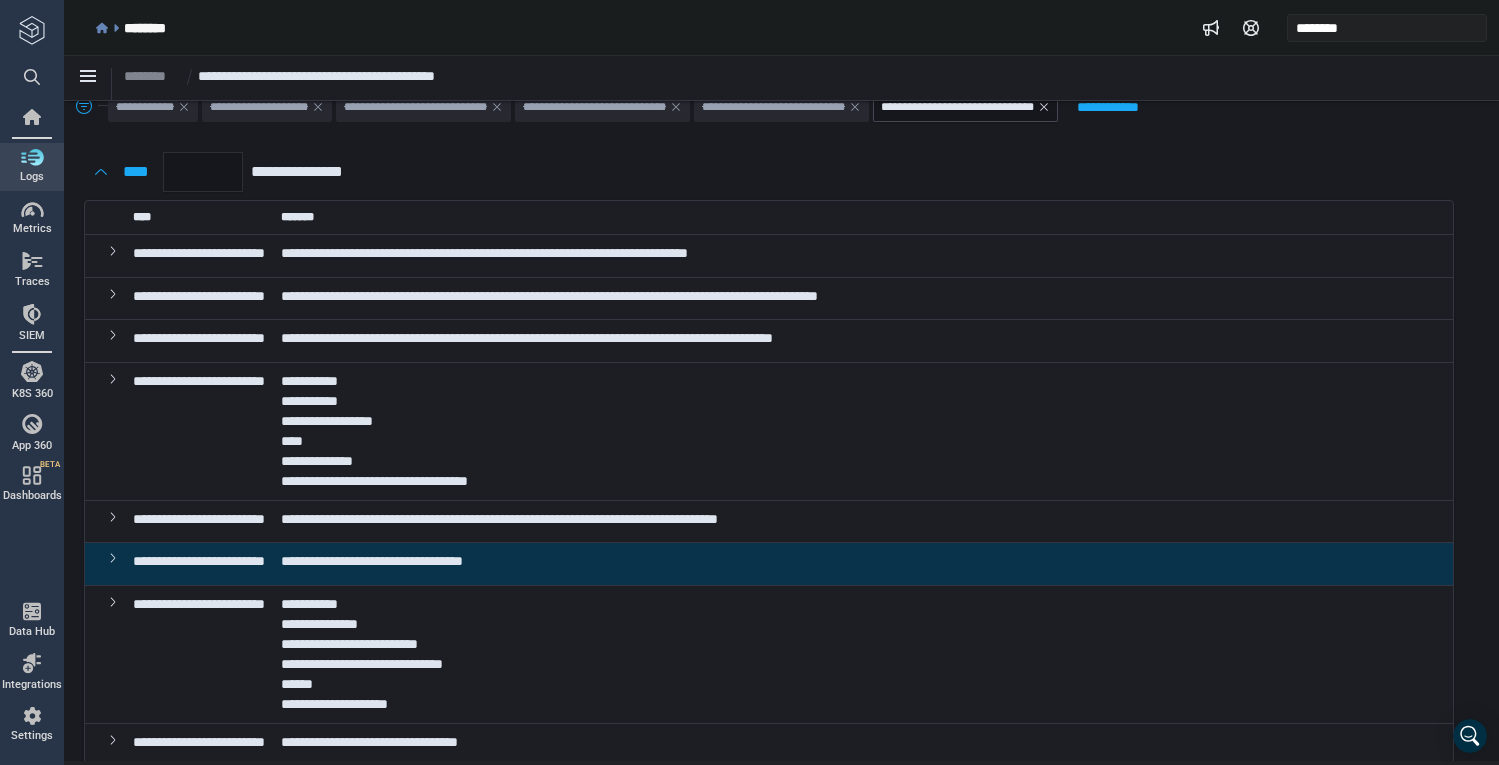 click at bounding box center [113, 432] 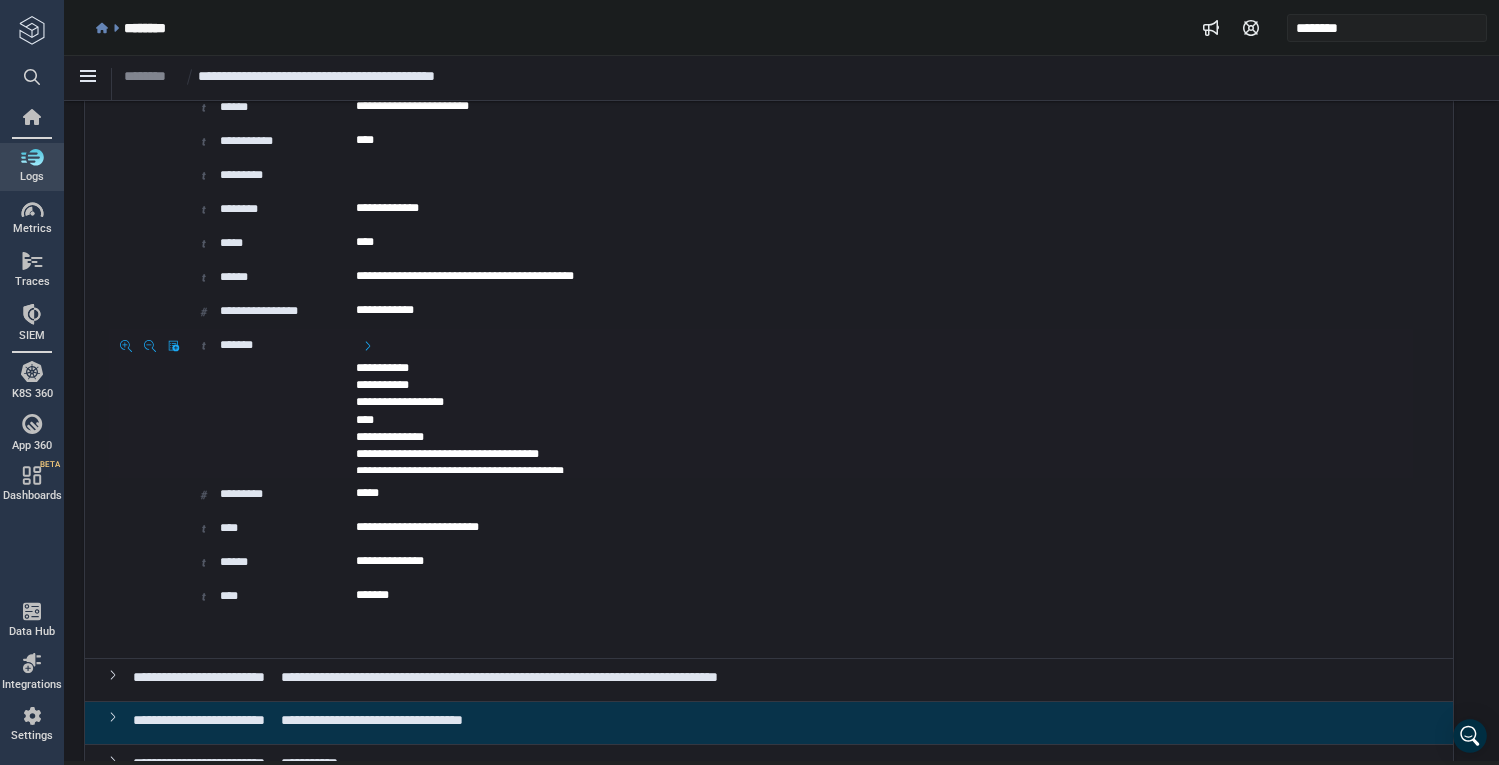 scroll, scrollTop: 664, scrollLeft: 0, axis: vertical 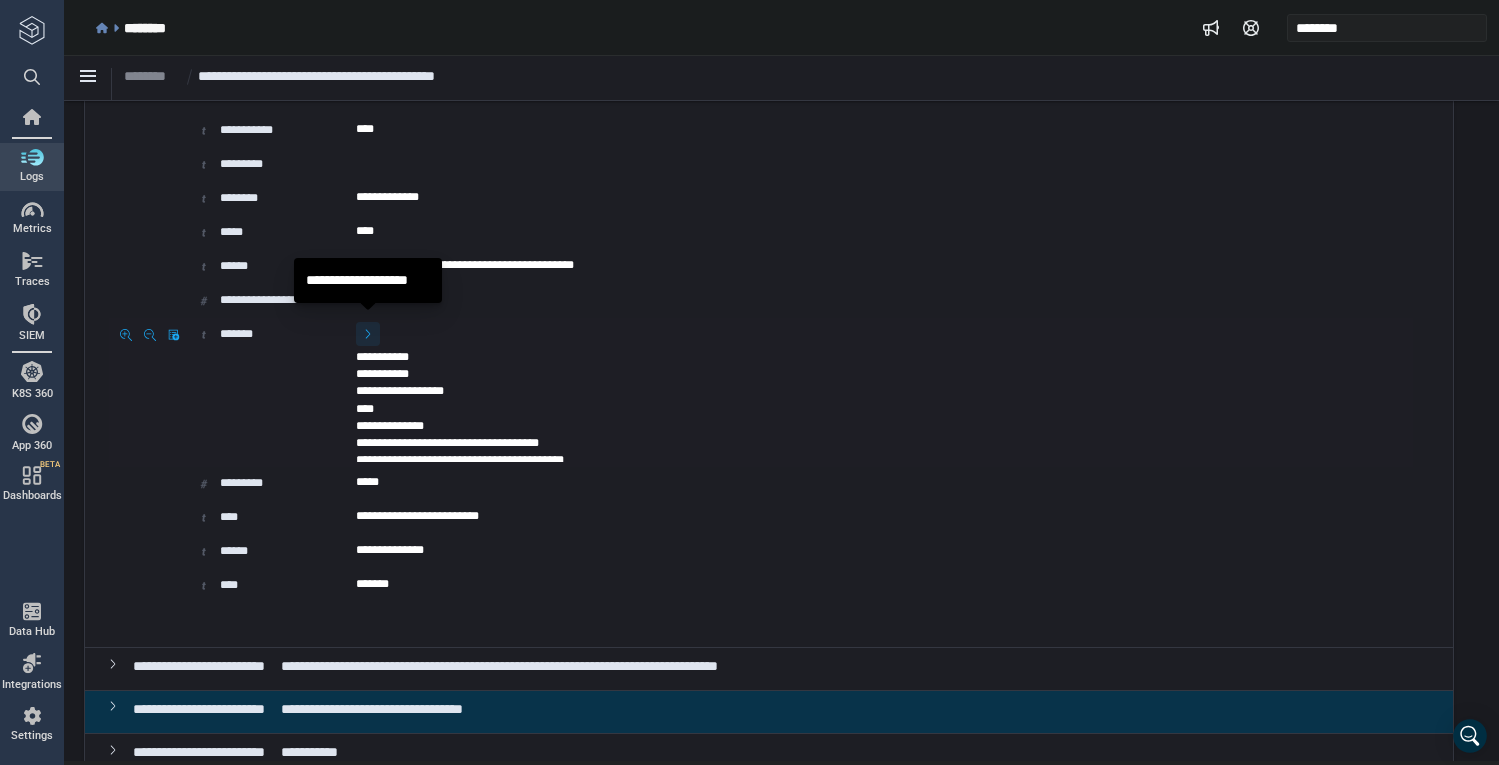 click at bounding box center (368, 334) 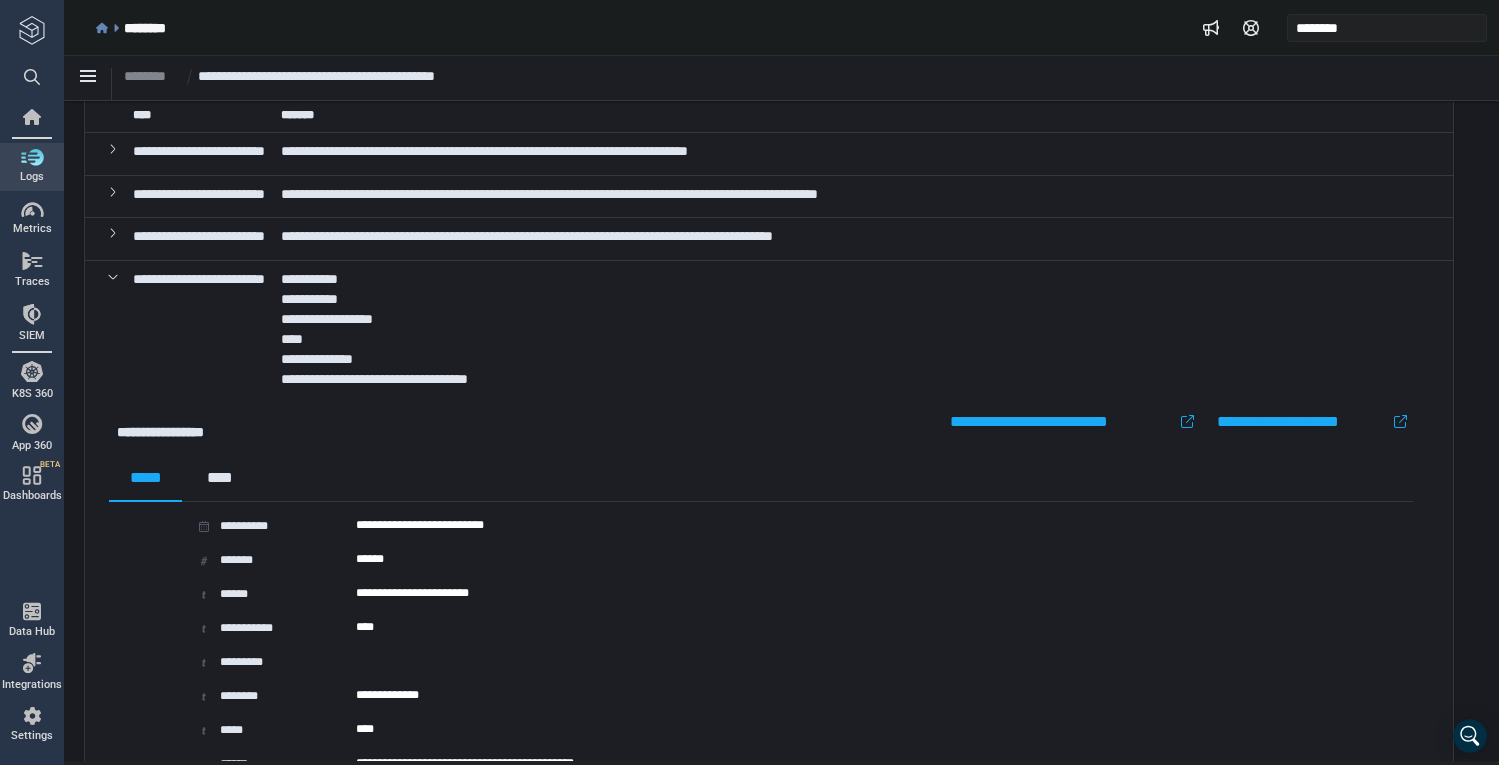 scroll, scrollTop: 164, scrollLeft: 0, axis: vertical 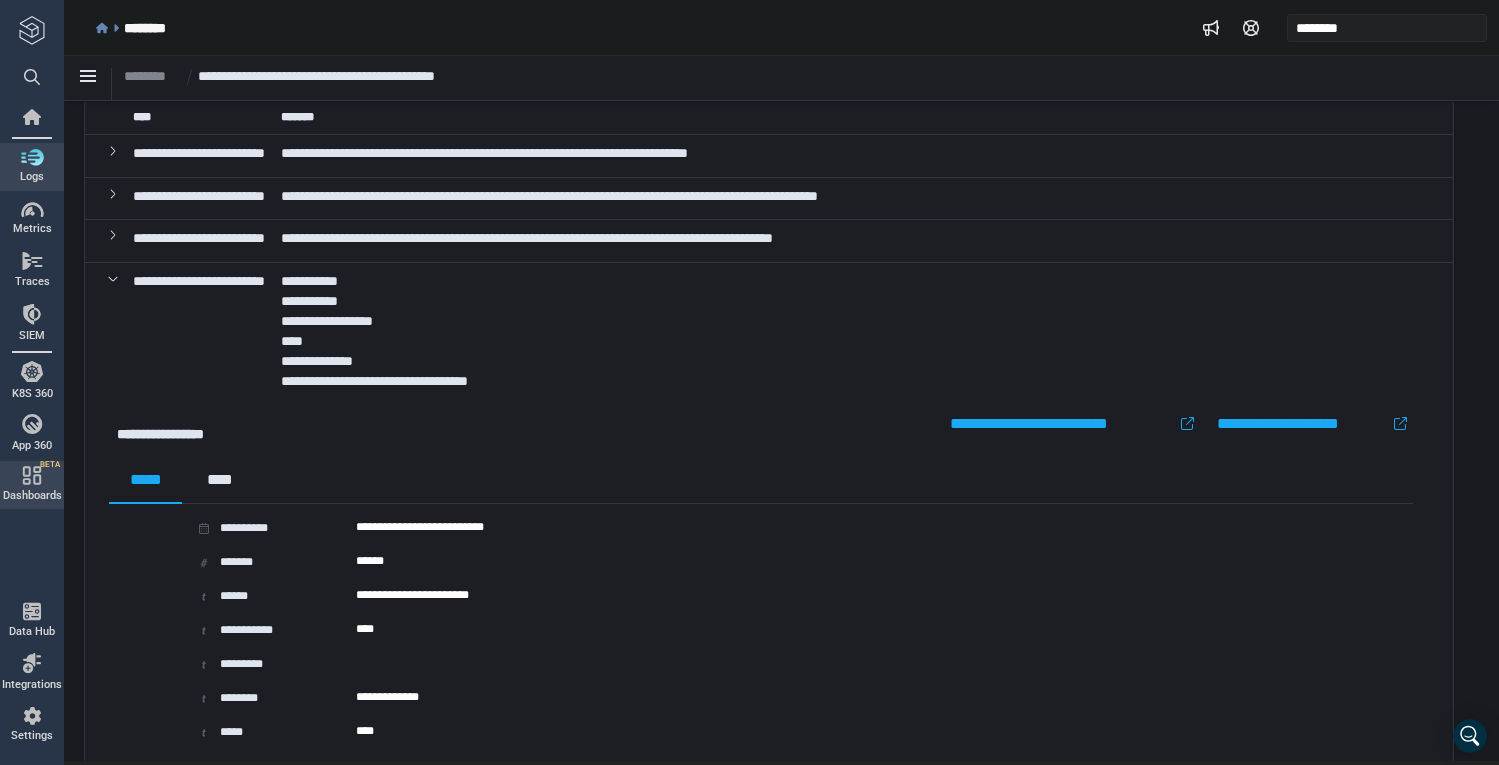 type 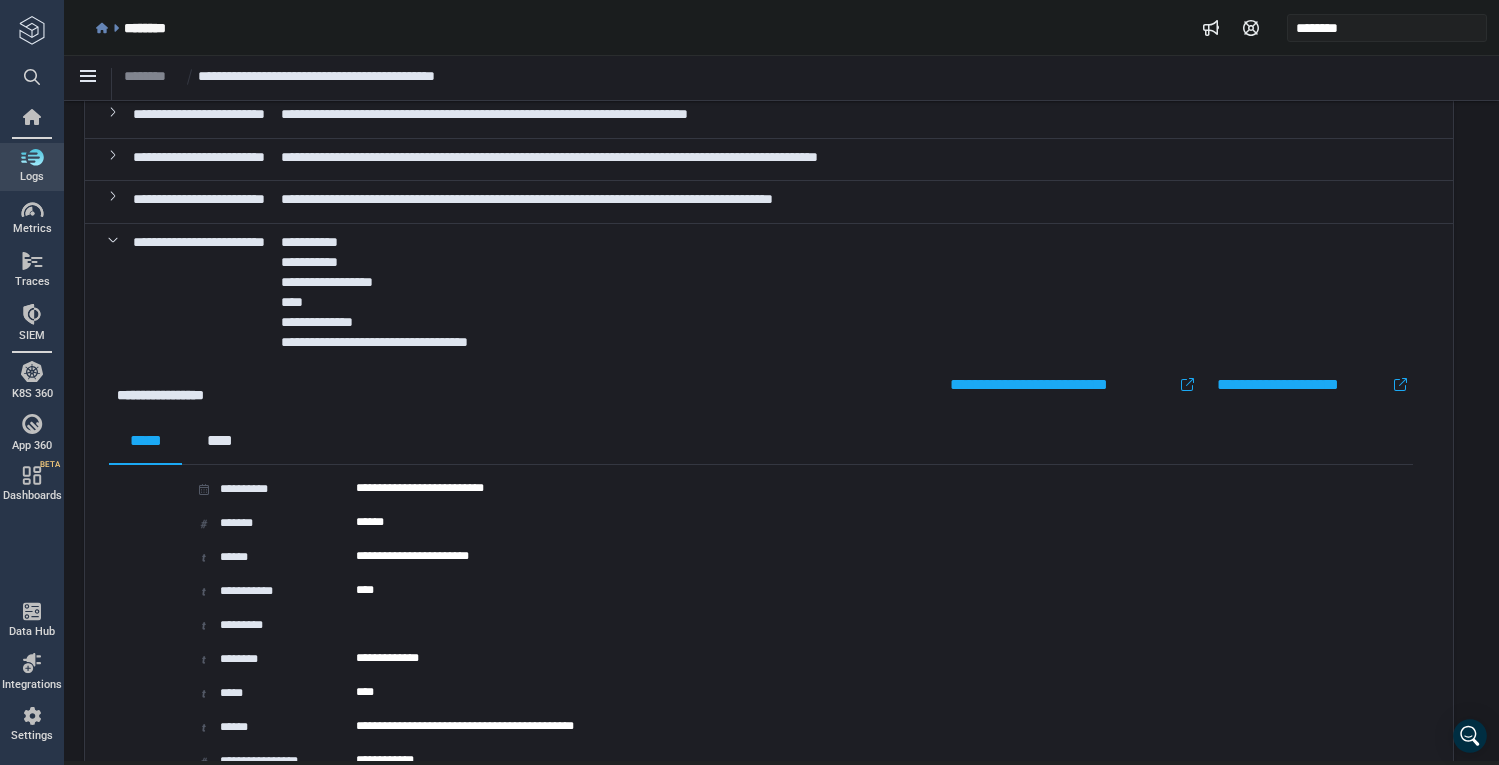 scroll, scrollTop: 64, scrollLeft: 0, axis: vertical 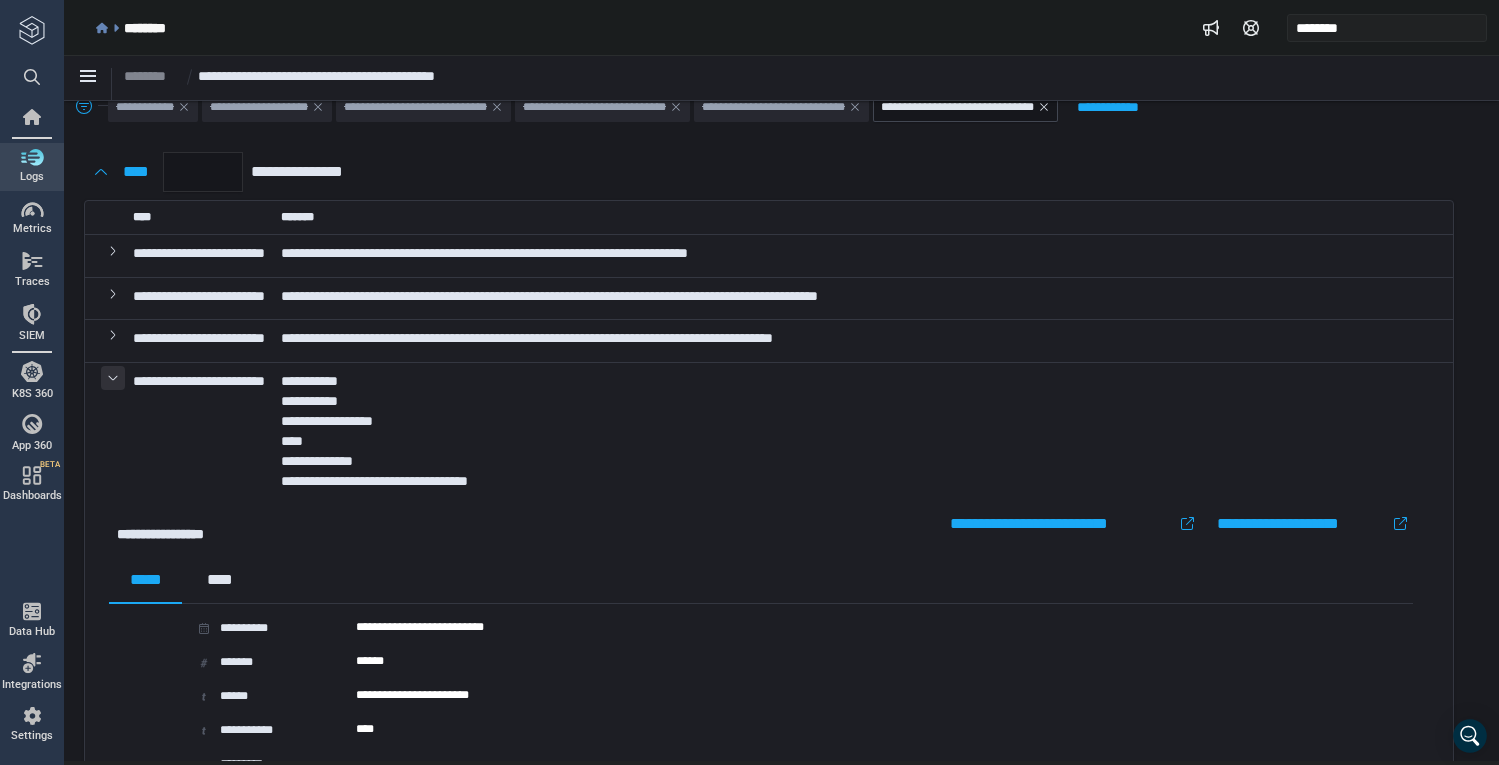 click 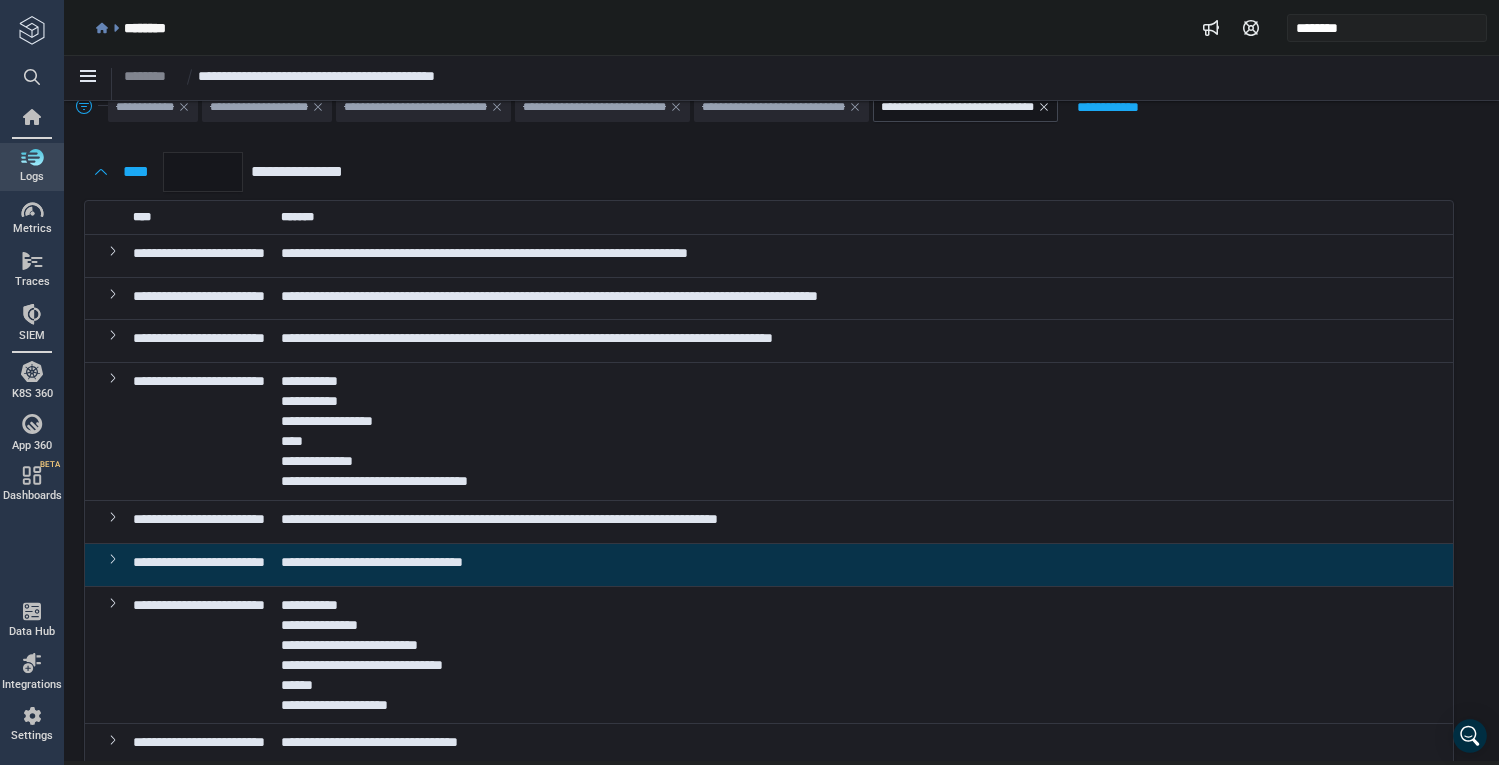 click on "**********" at bounding box center [527, 338] 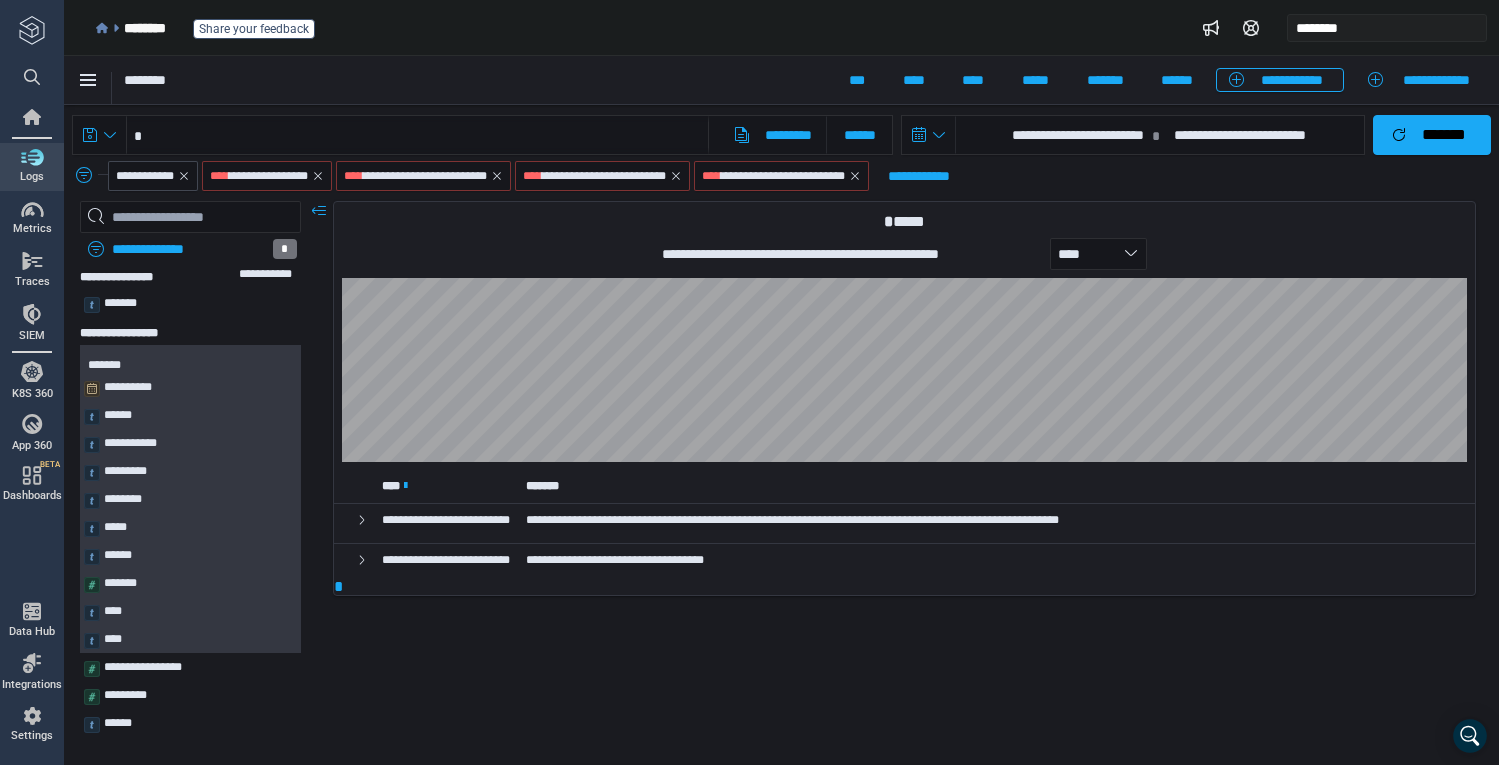 scroll, scrollTop: 0, scrollLeft: 0, axis: both 